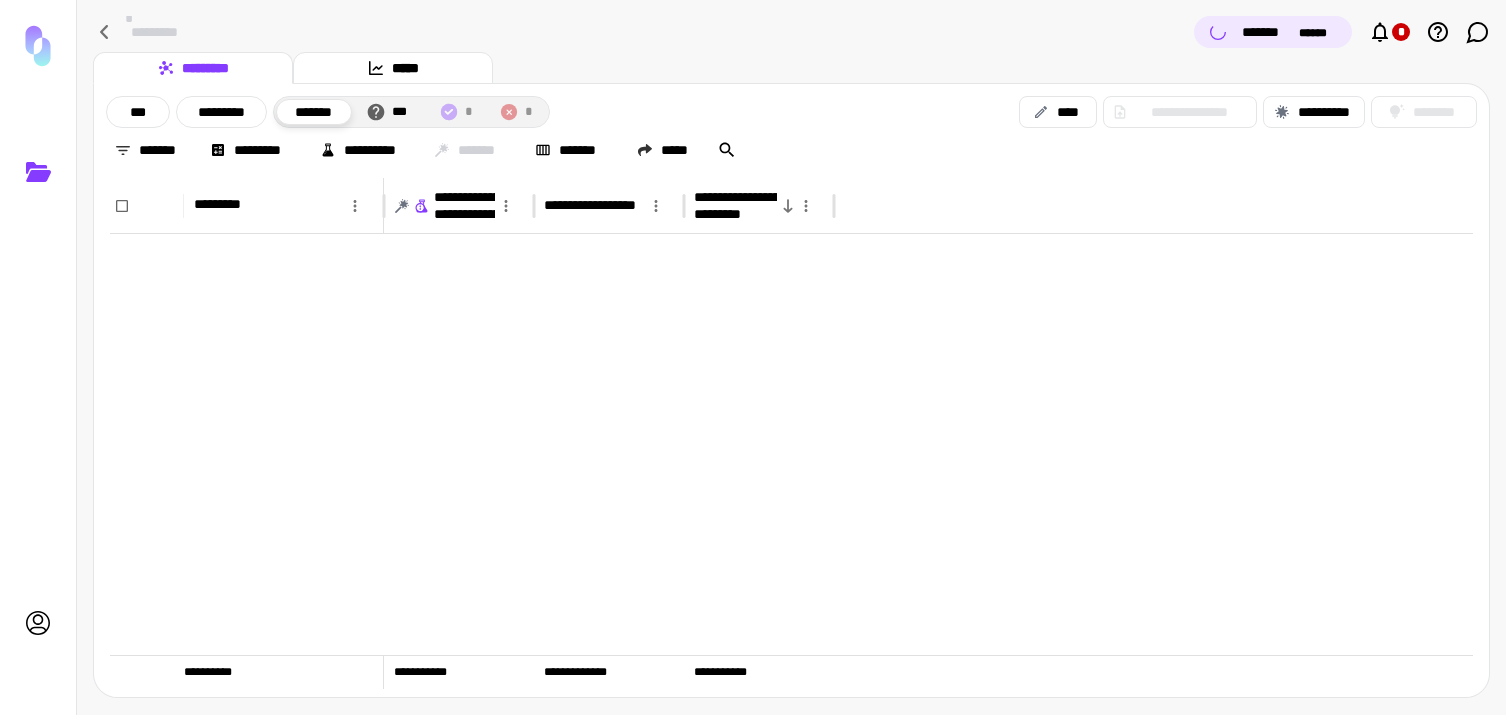 scroll, scrollTop: 0, scrollLeft: 0, axis: both 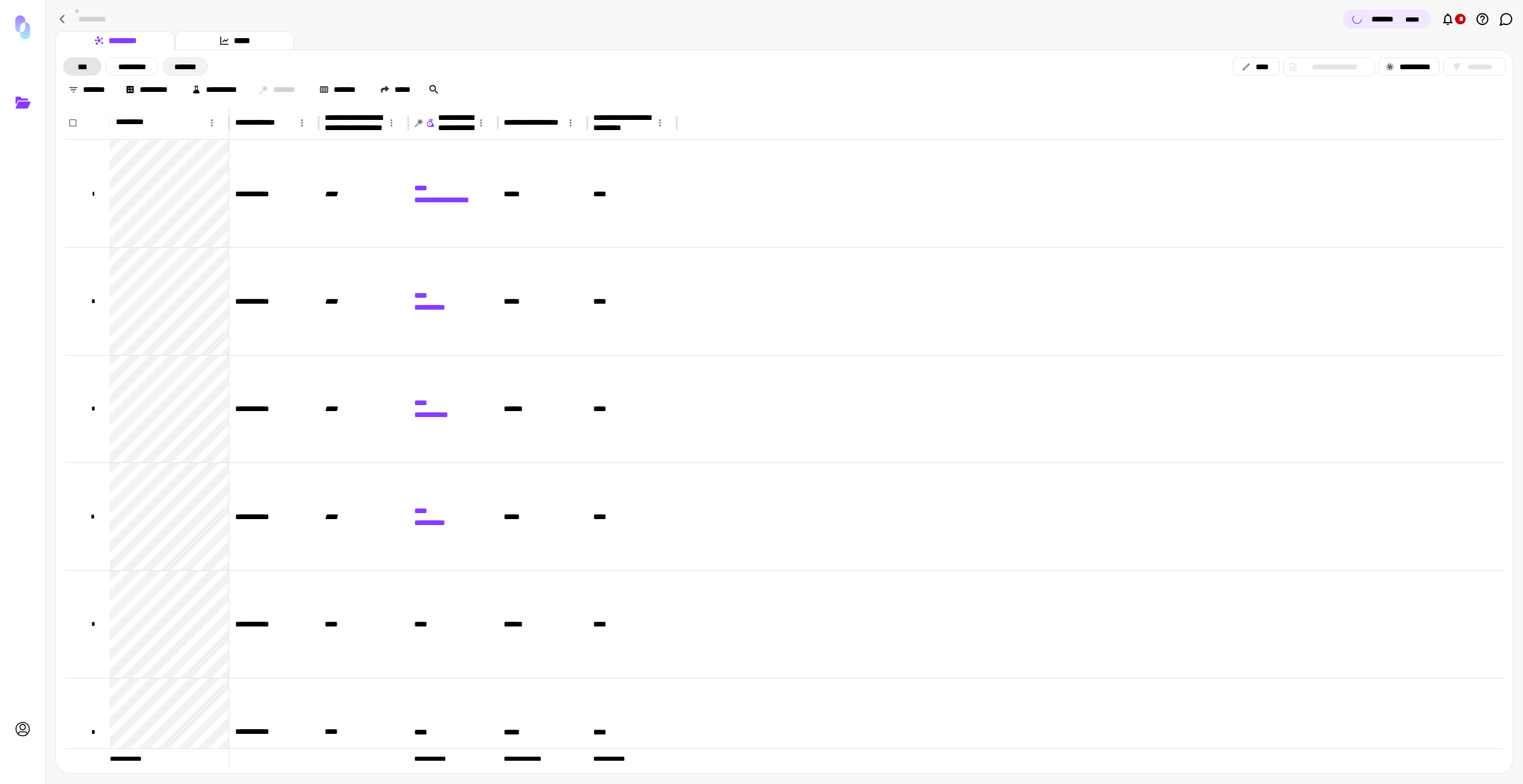 click on "*******" at bounding box center [185, 66] 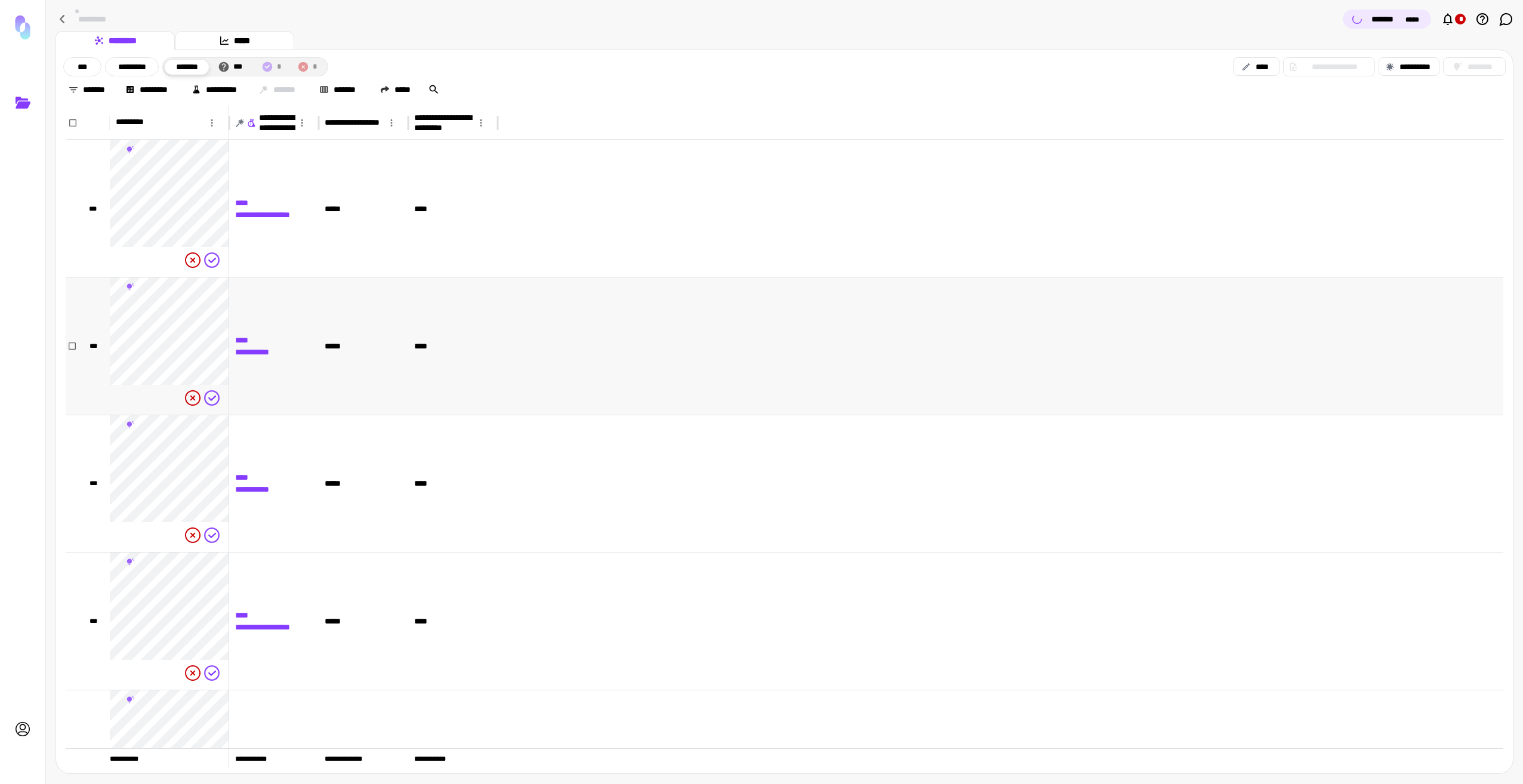scroll, scrollTop: 146, scrollLeft: 0, axis: vertical 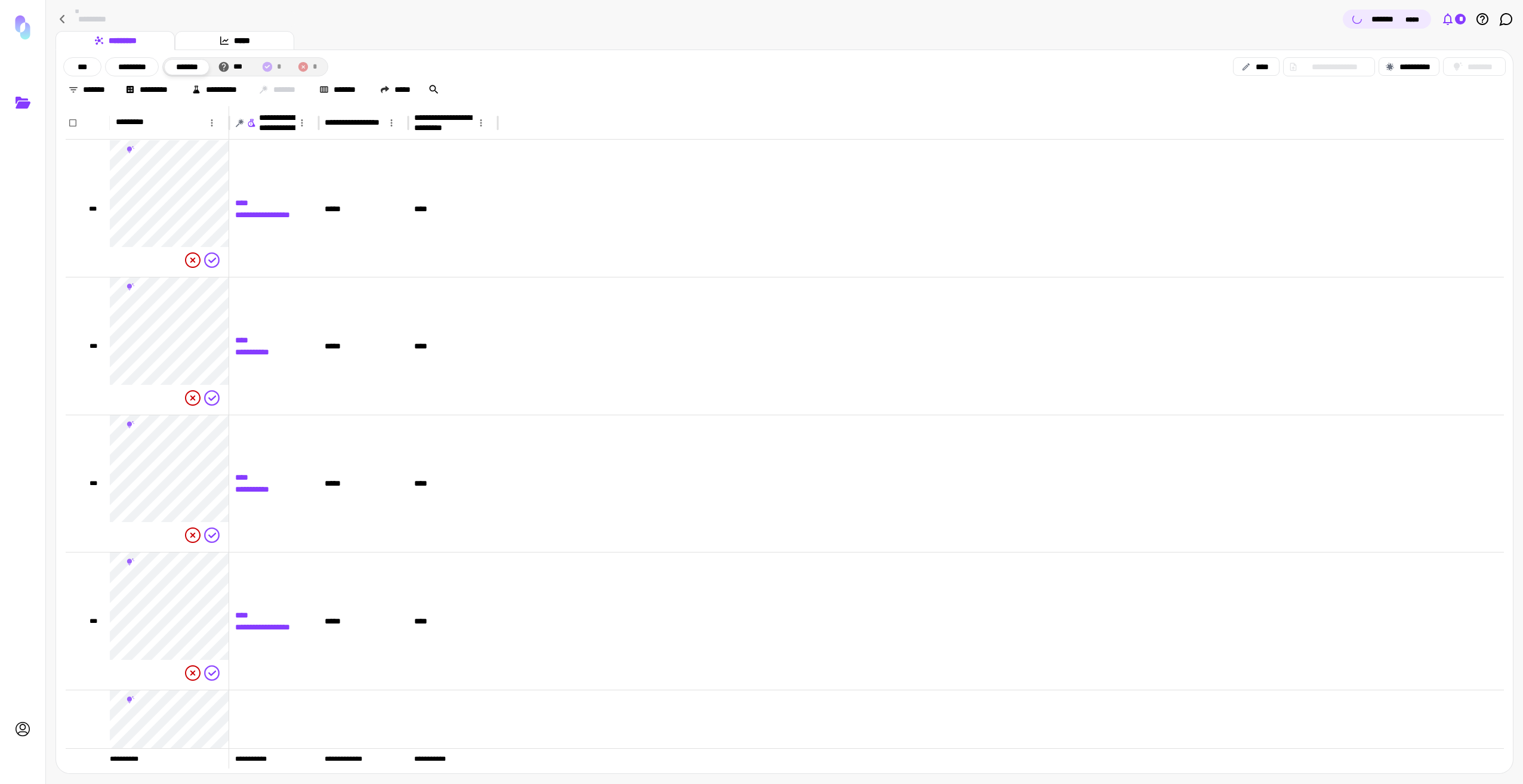 click 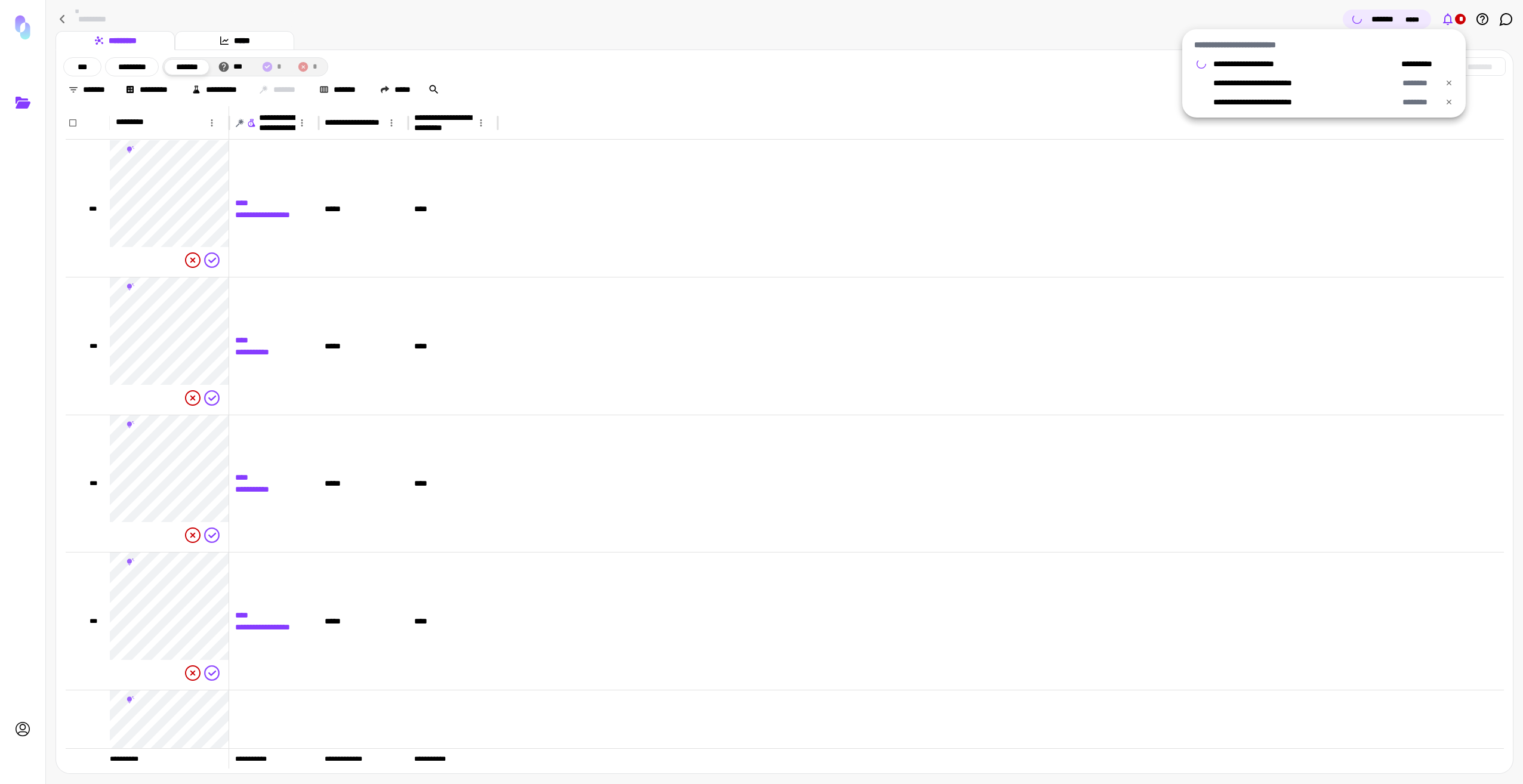 click at bounding box center (762, 392) 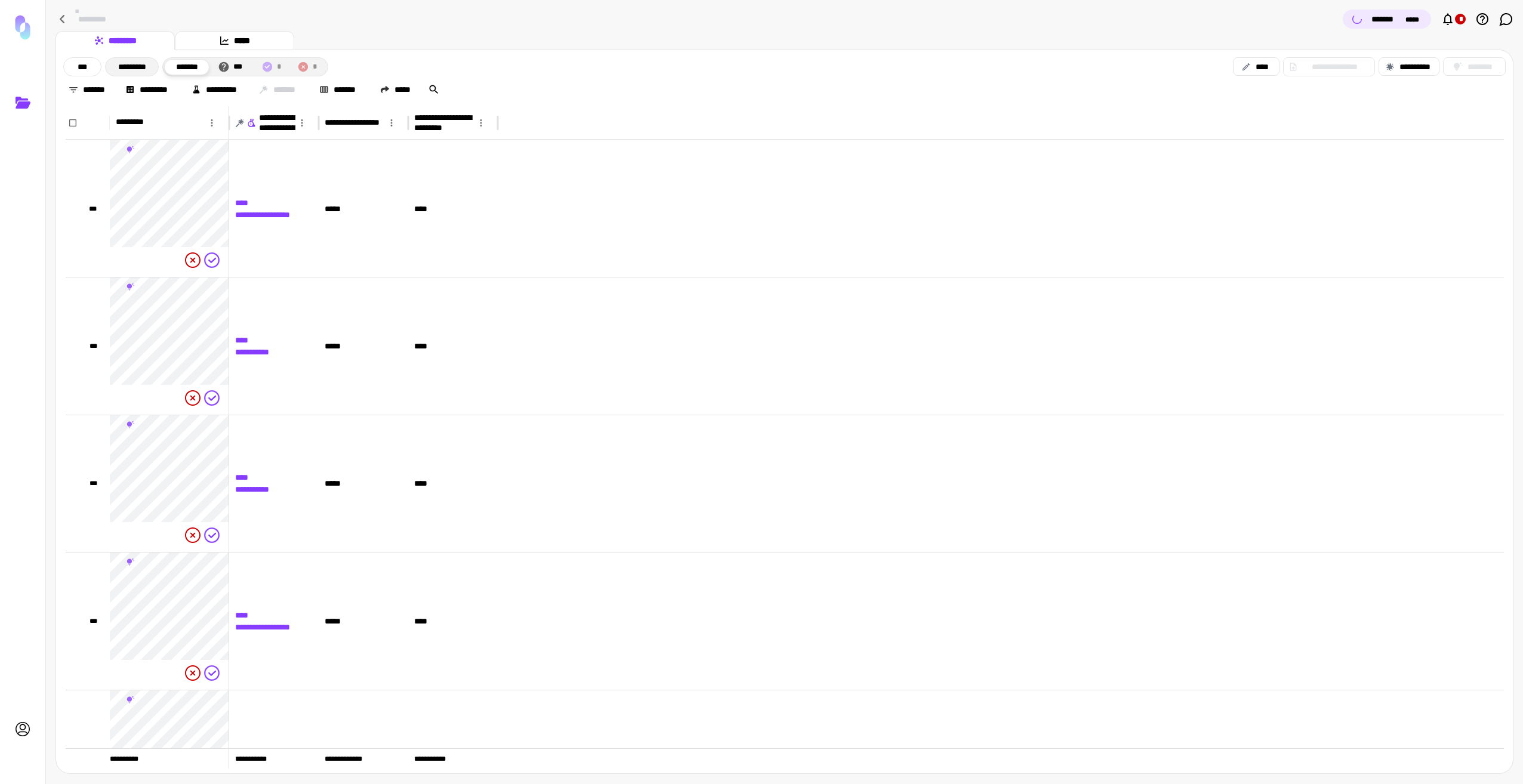 click on "*********" at bounding box center [132, 67] 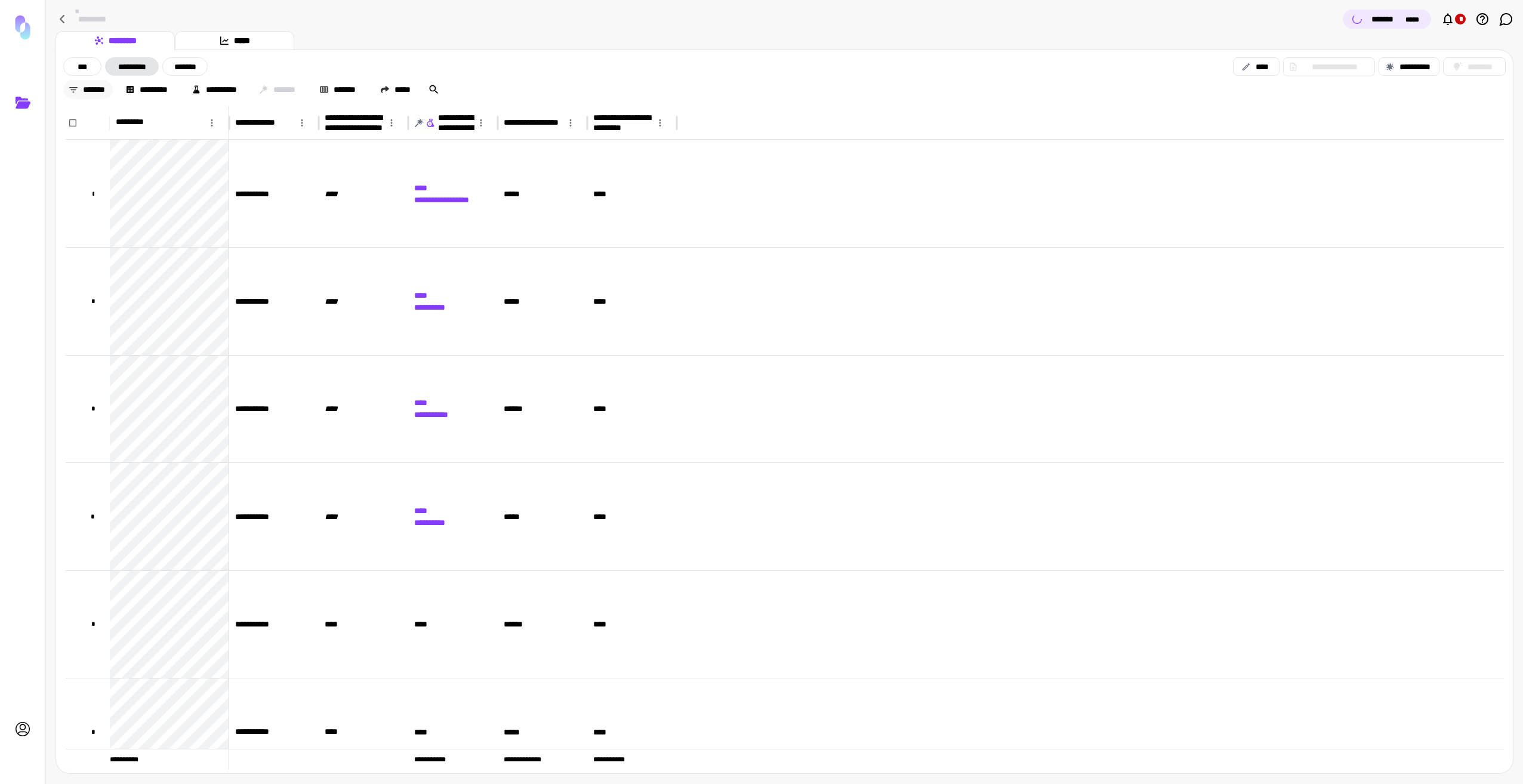 click on "*******" at bounding box center (88, 89) 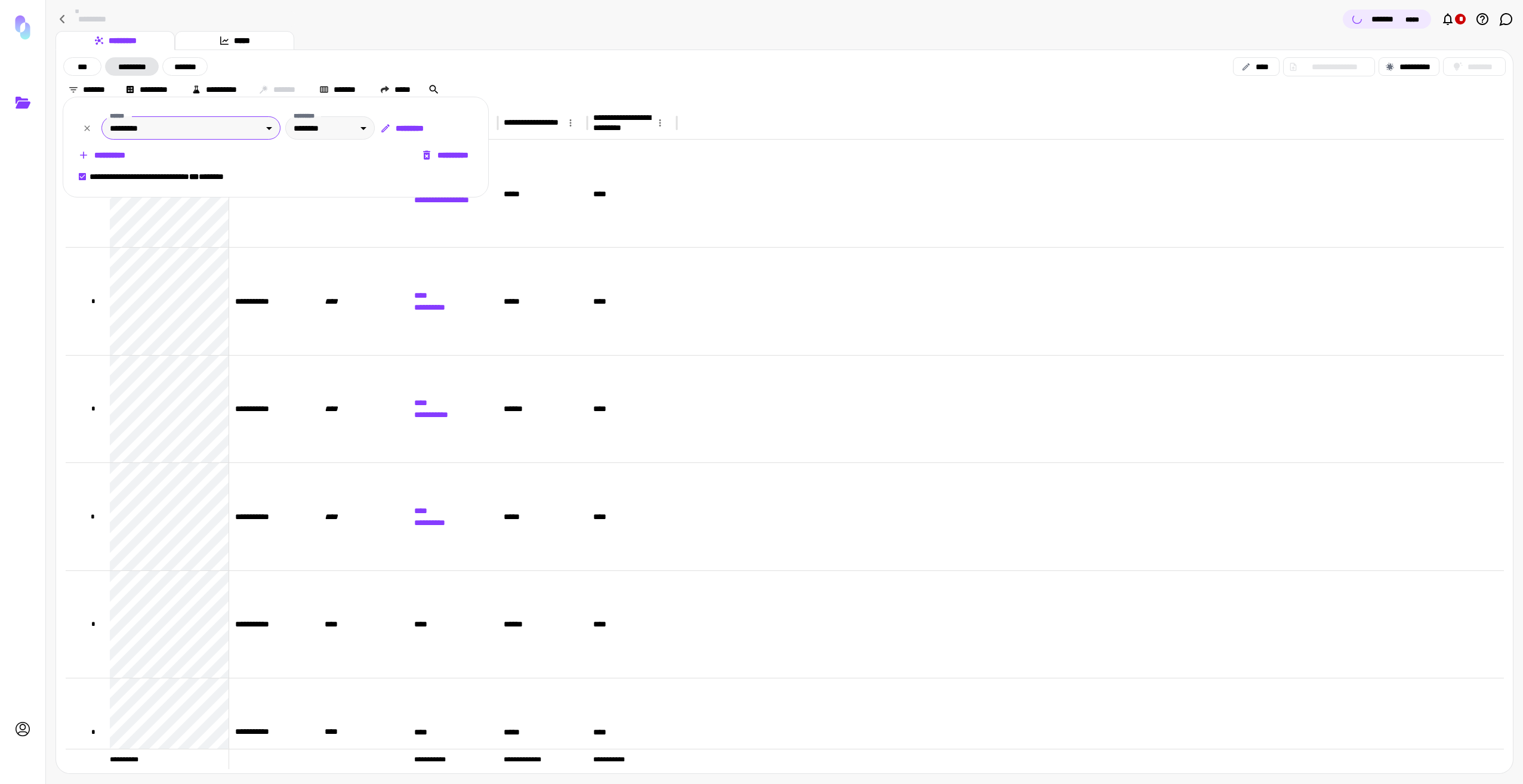 click on "**********" at bounding box center (762, 392) 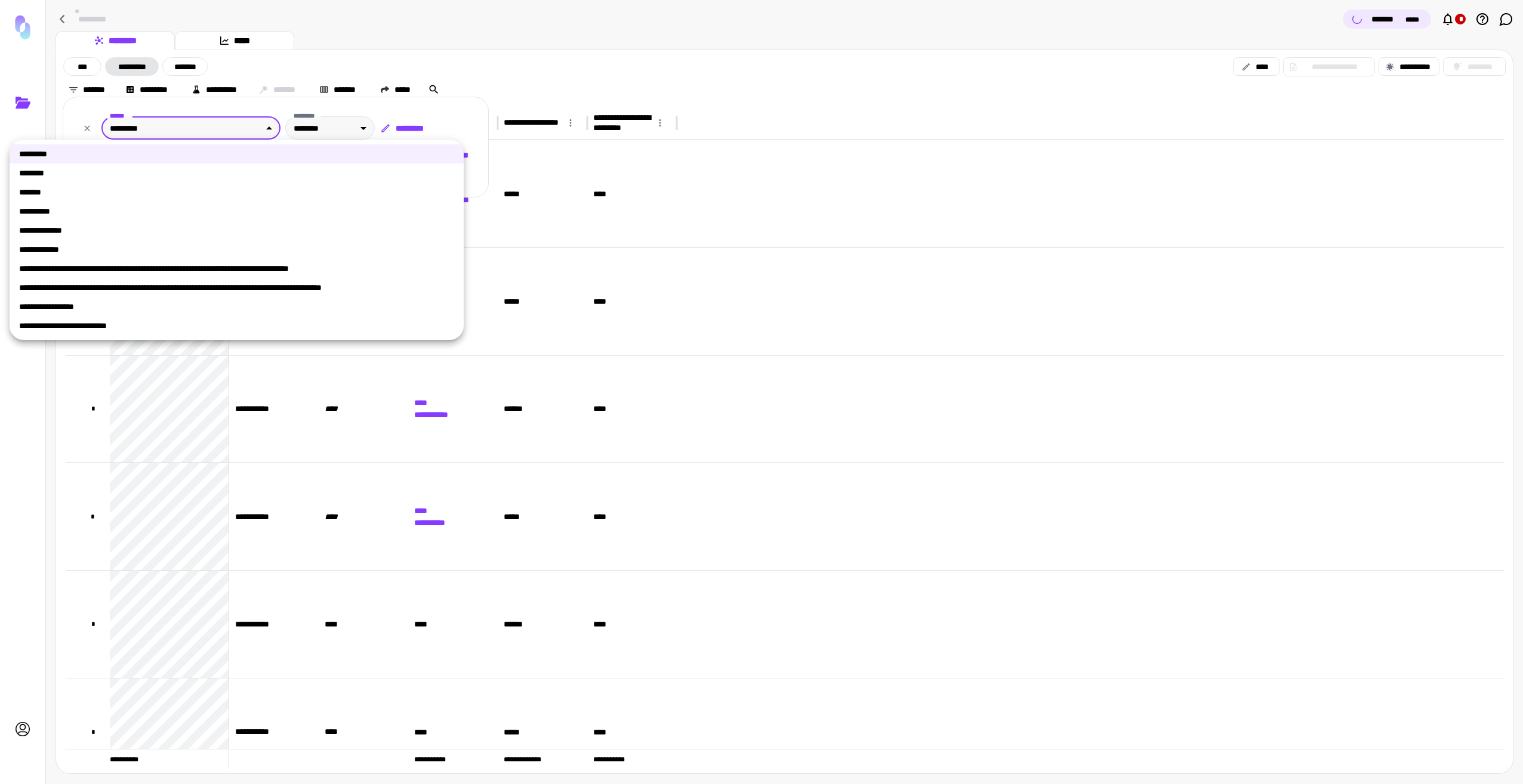 click on "*******" at bounding box center (236, 192) 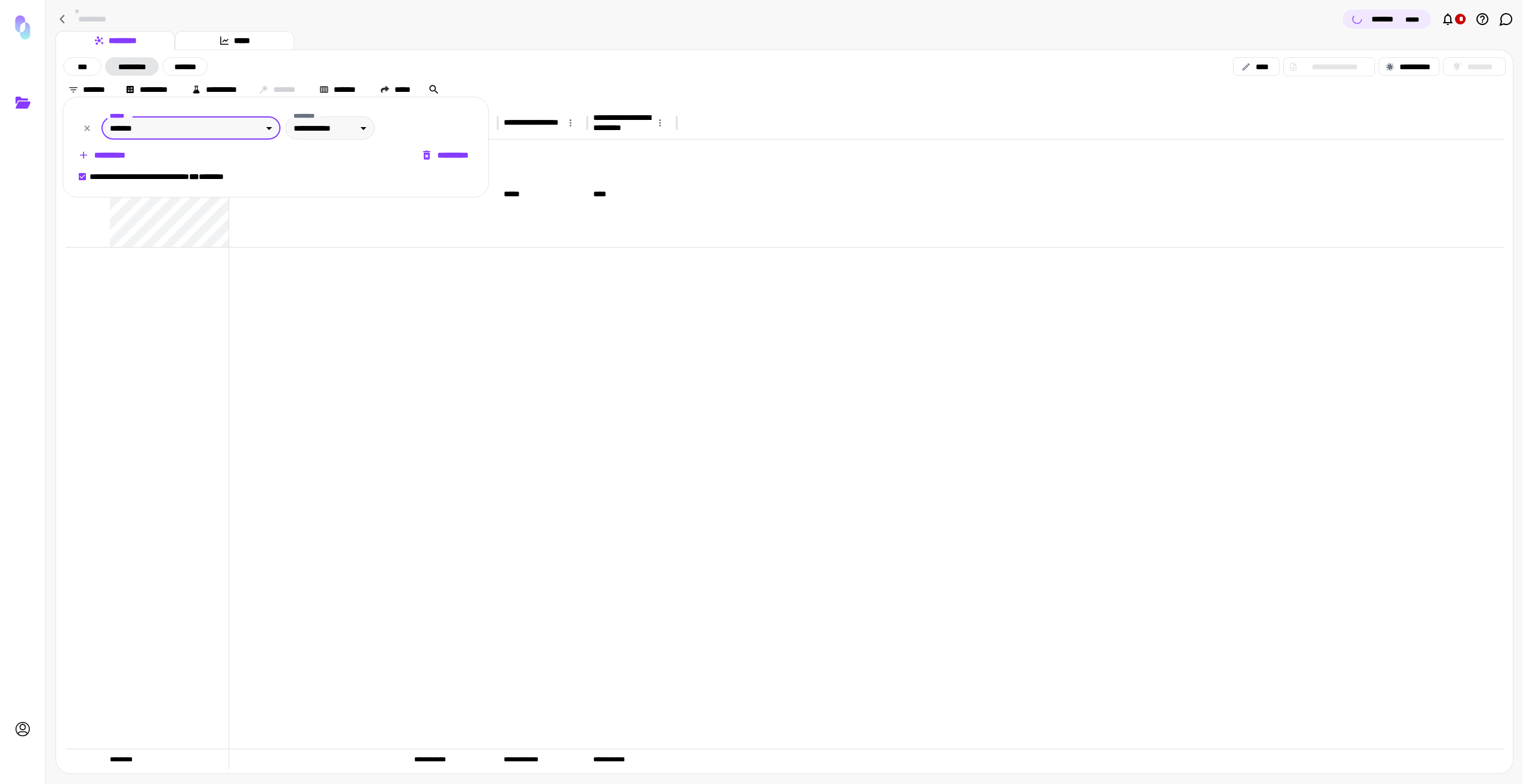 click at bounding box center (762, 392) 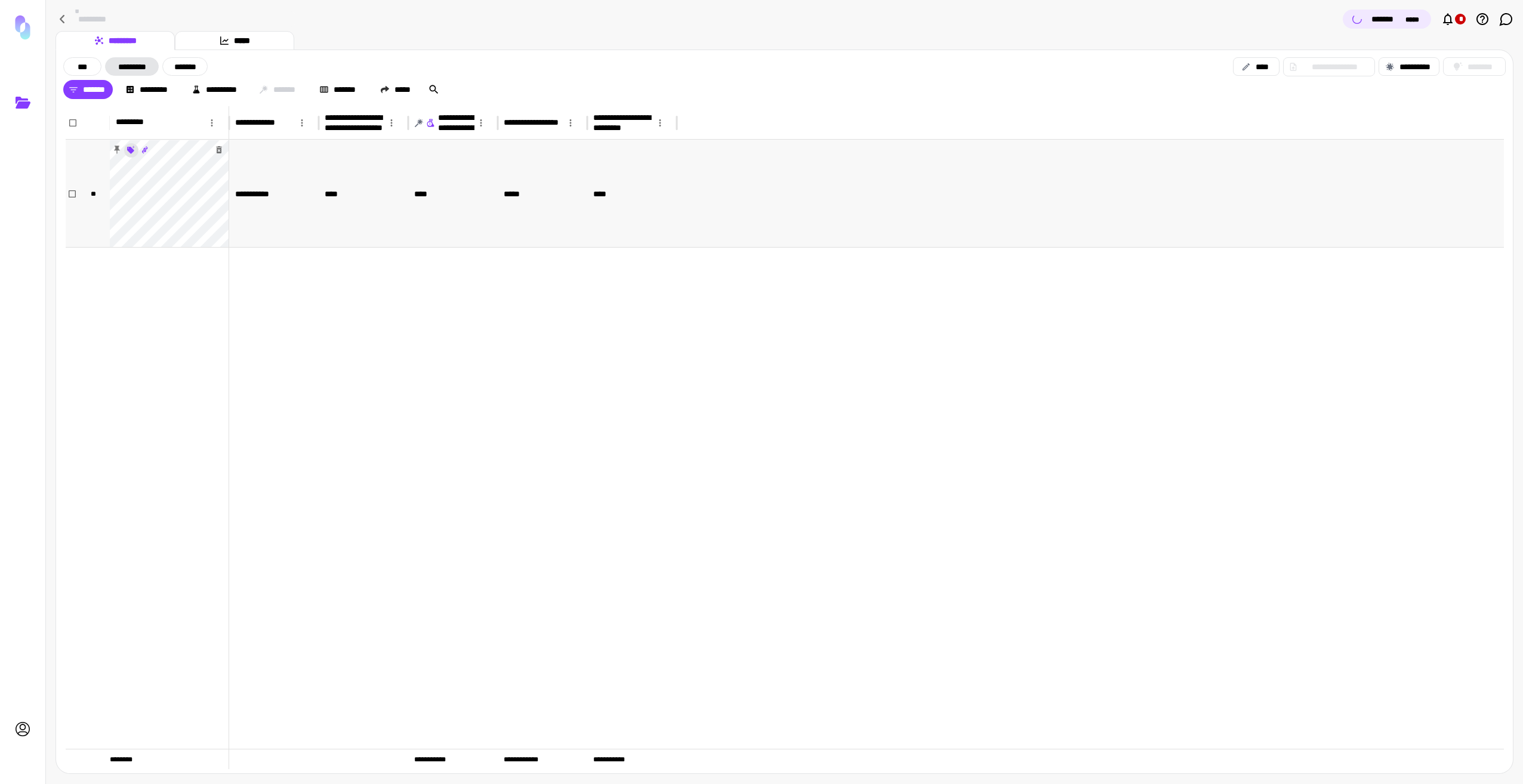 click on "**********" at bounding box center [762, 392] 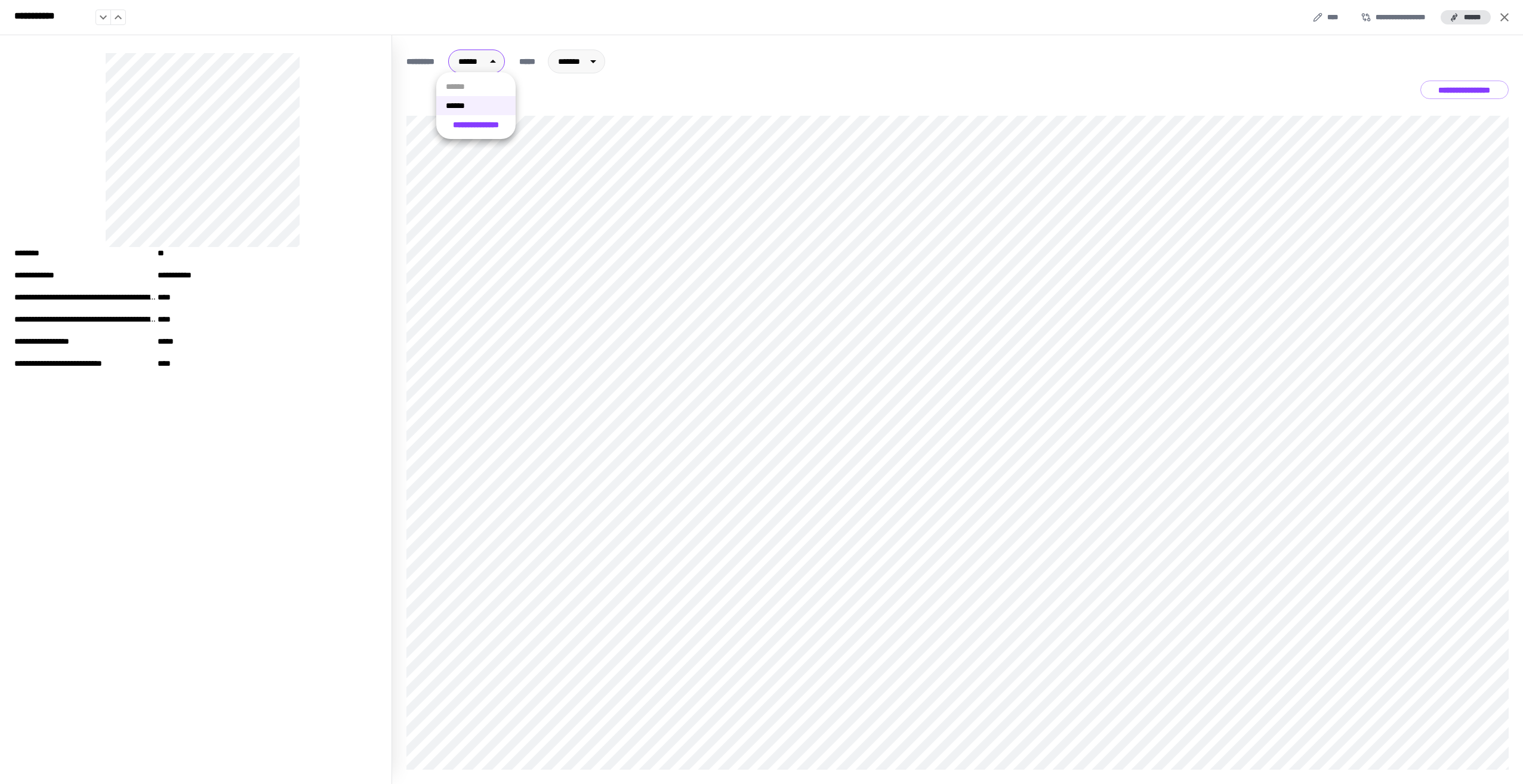 click on "**********" at bounding box center [762, 392] 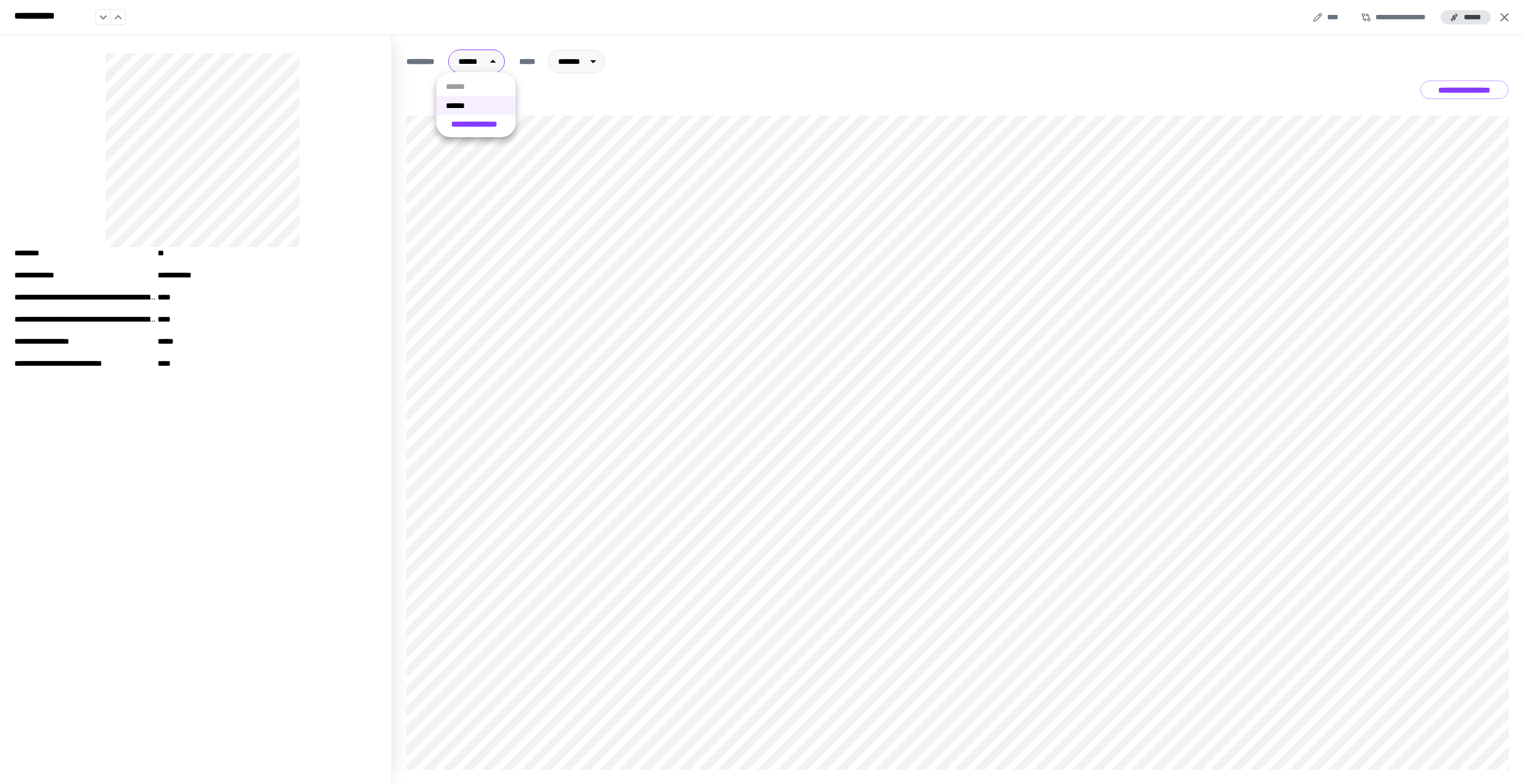 click on "******" at bounding box center [476, 106] 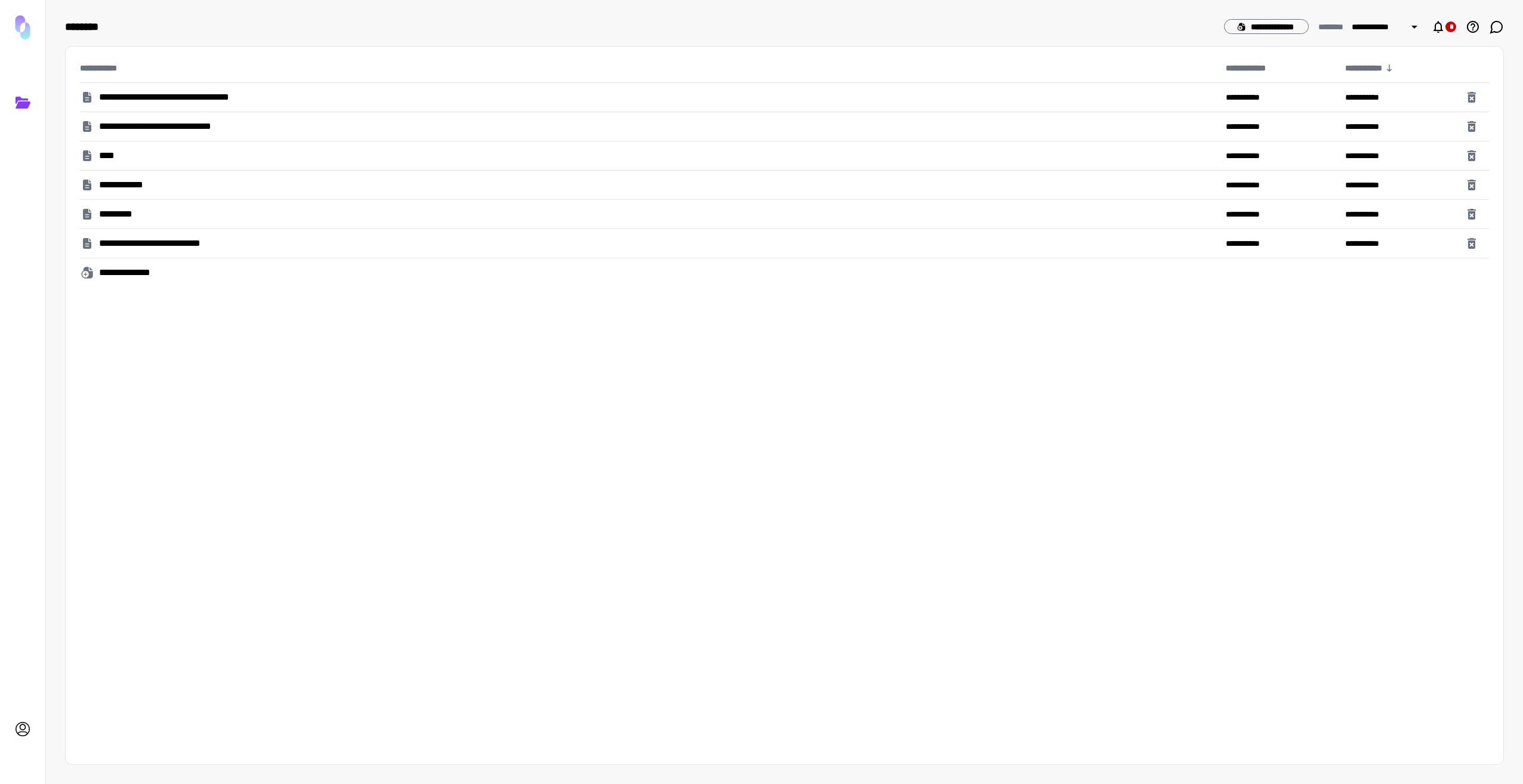 click on "**********" at bounding box center [162, 243] 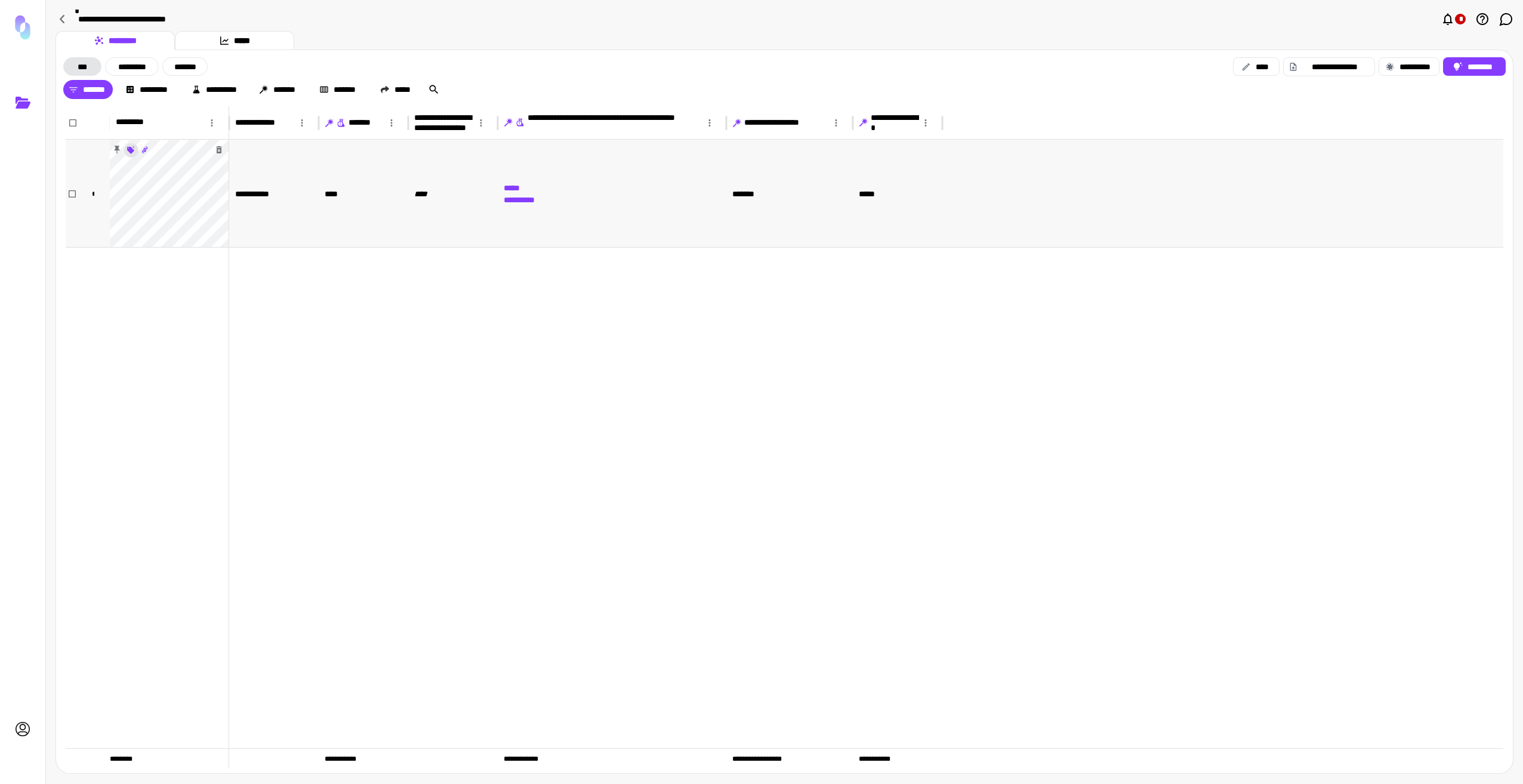click on "**********" at bounding box center [762, 392] 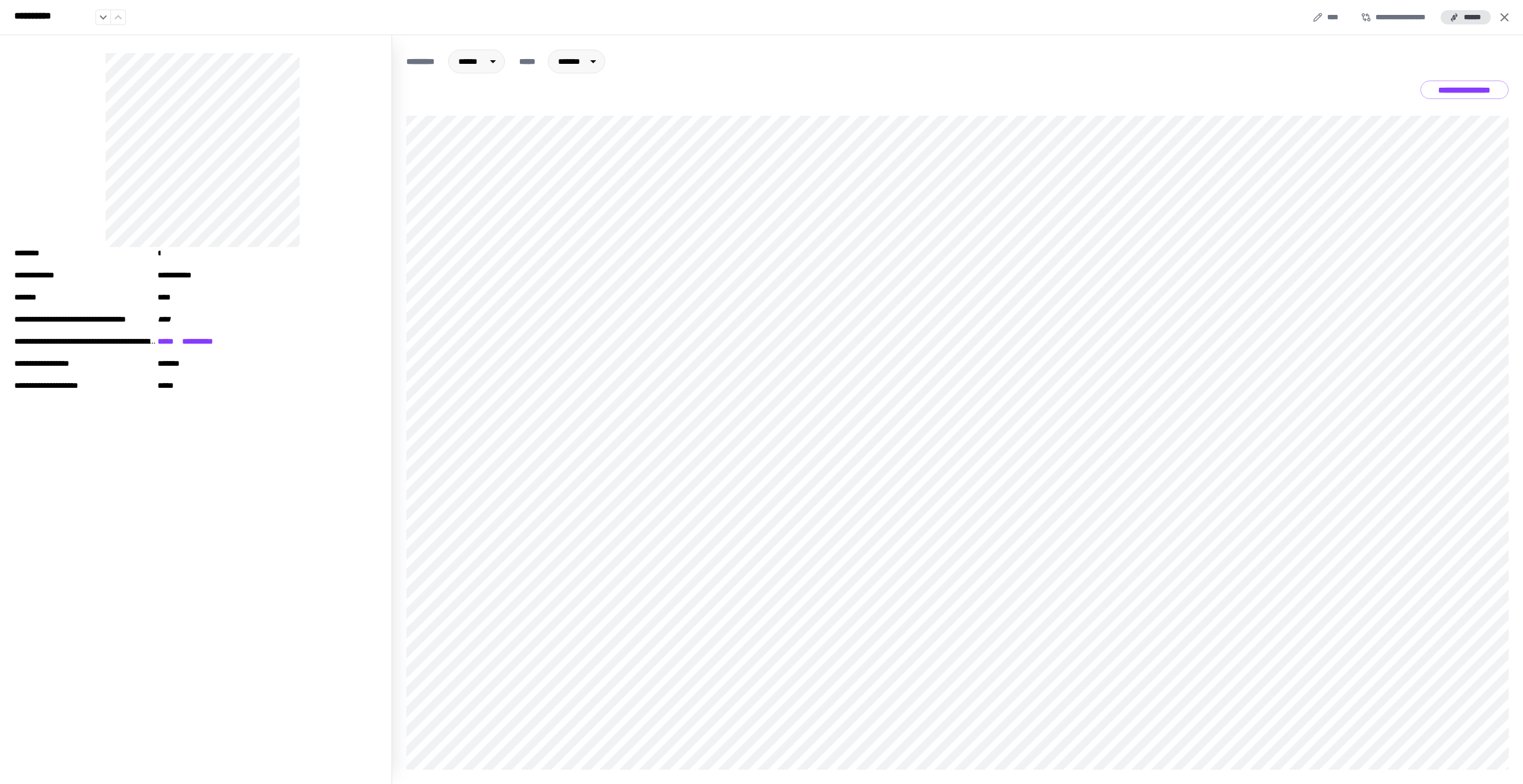 drag, startPoint x: 144, startPoint y: 147, endPoint x: 917, endPoint y: 112, distance: 773.792 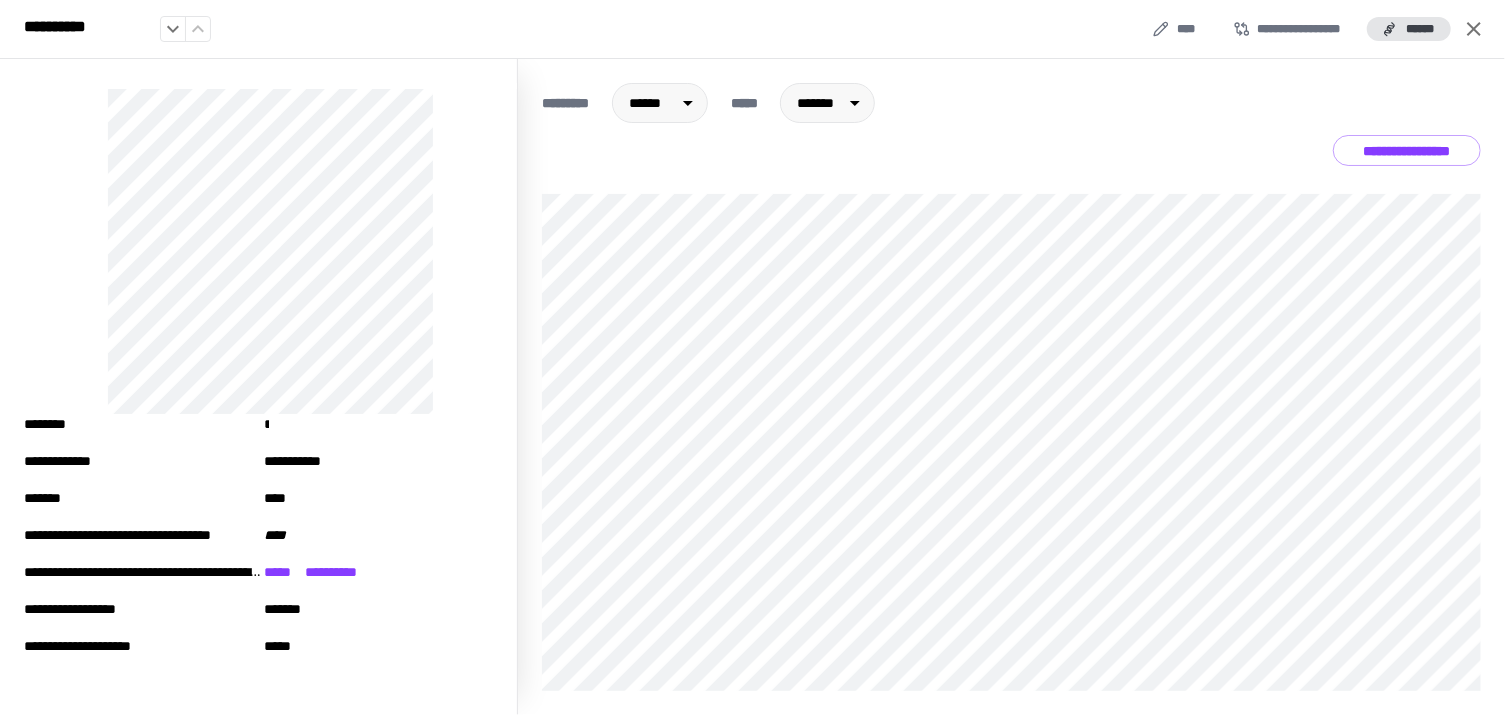 drag, startPoint x: 1613, startPoint y: 179, endPoint x: 965, endPoint y: 154, distance: 648.48206 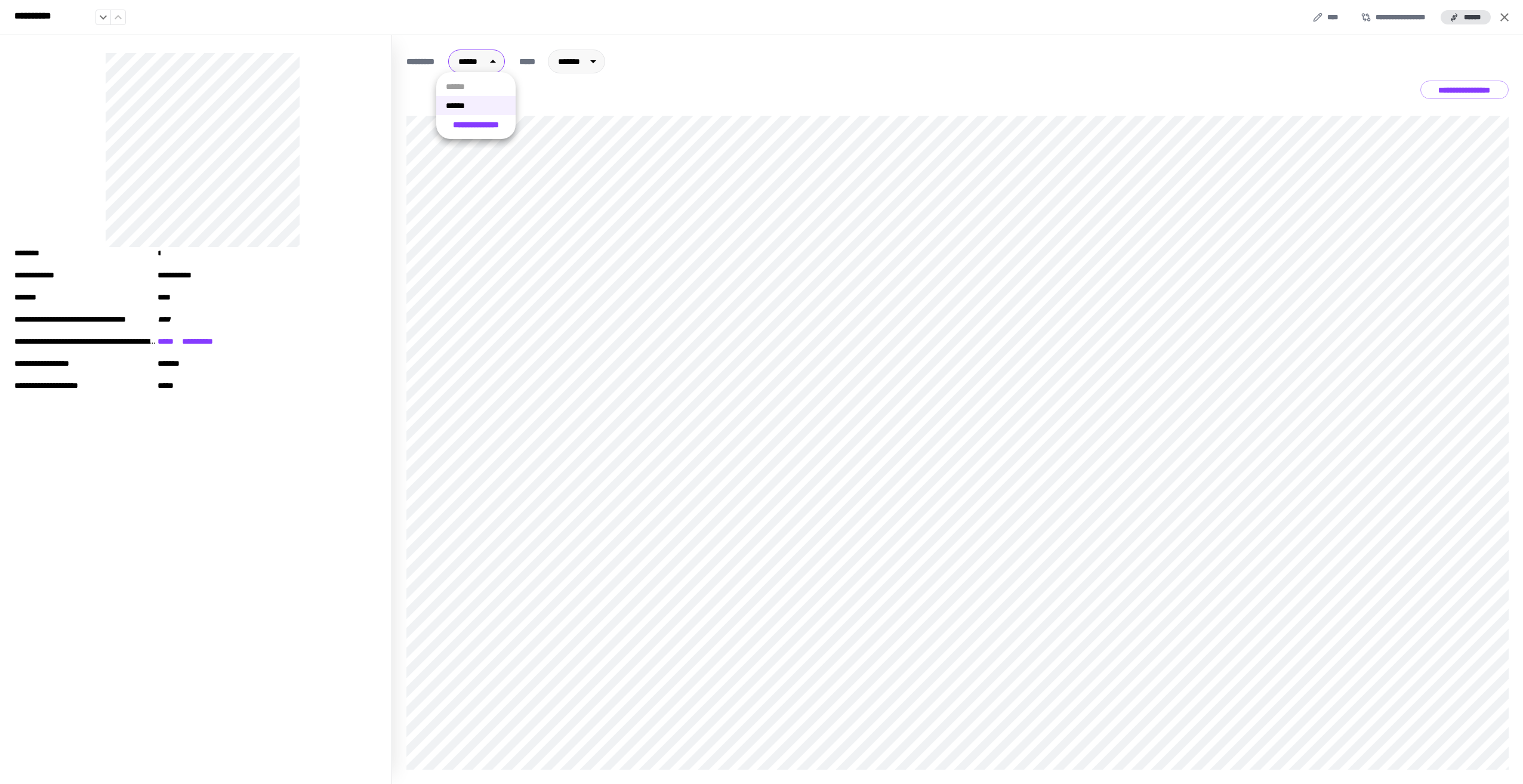 click on "**********" at bounding box center [762, 392] 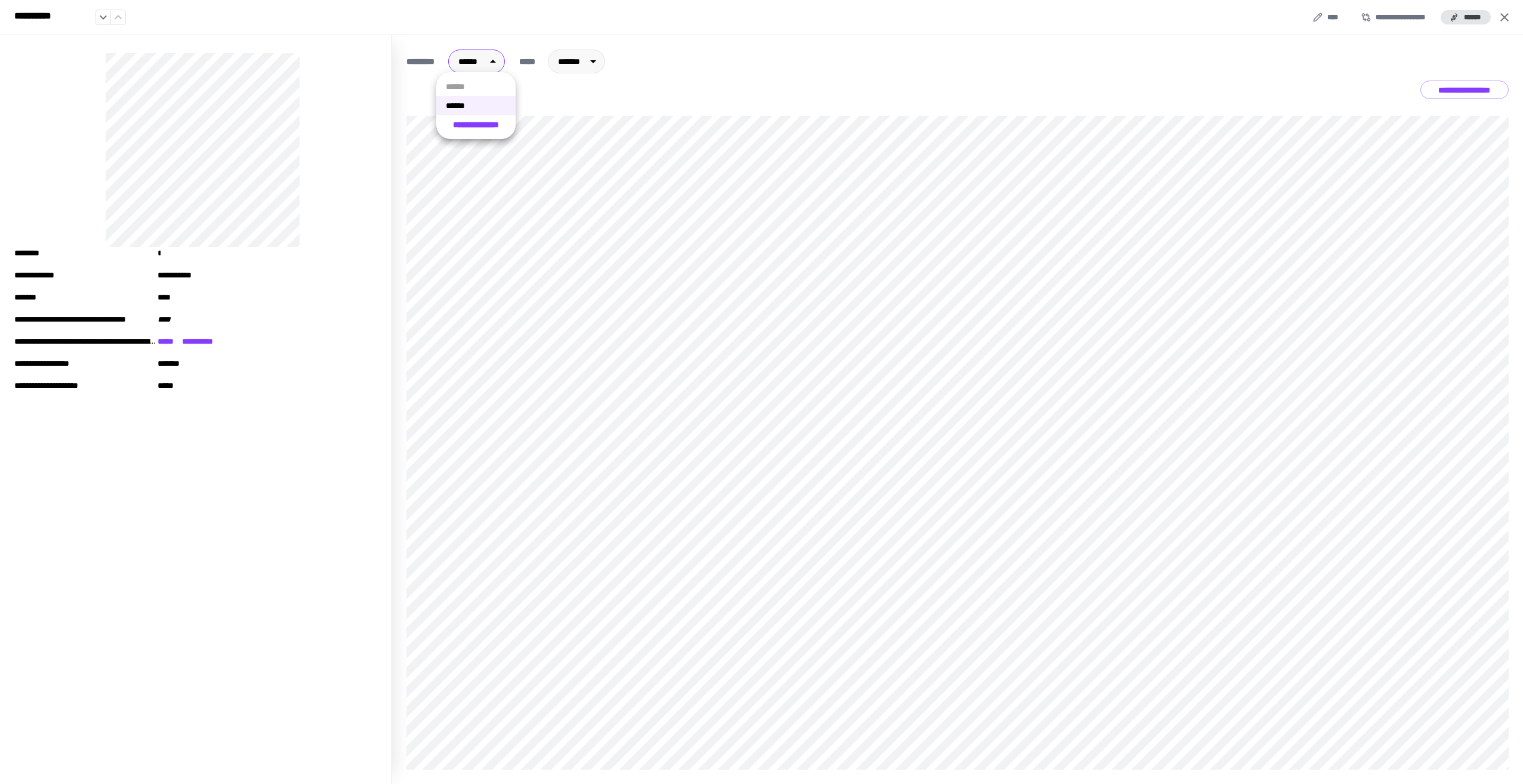 click on "******" at bounding box center [476, 106] 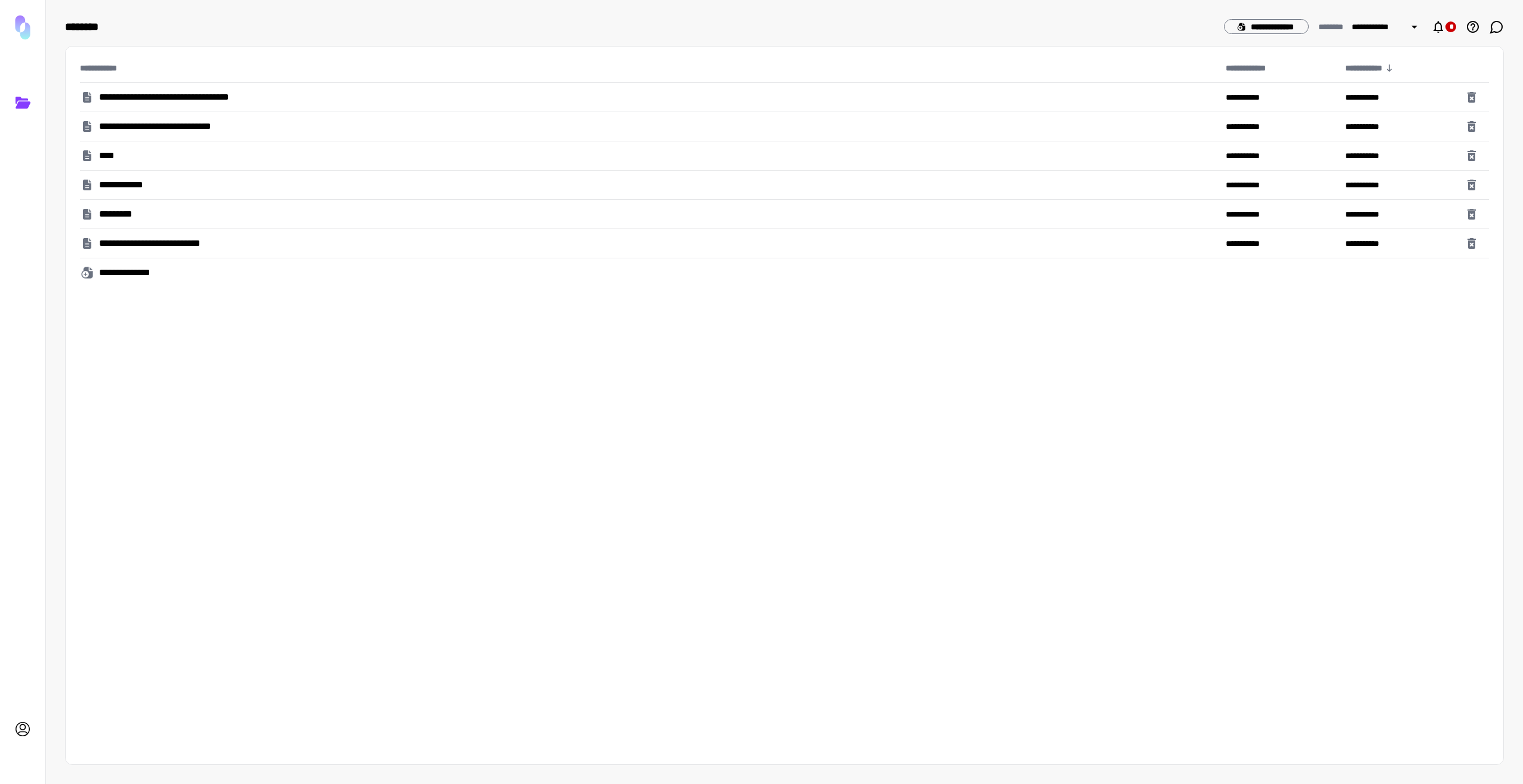 click on "*********" at bounding box center (122, 214) 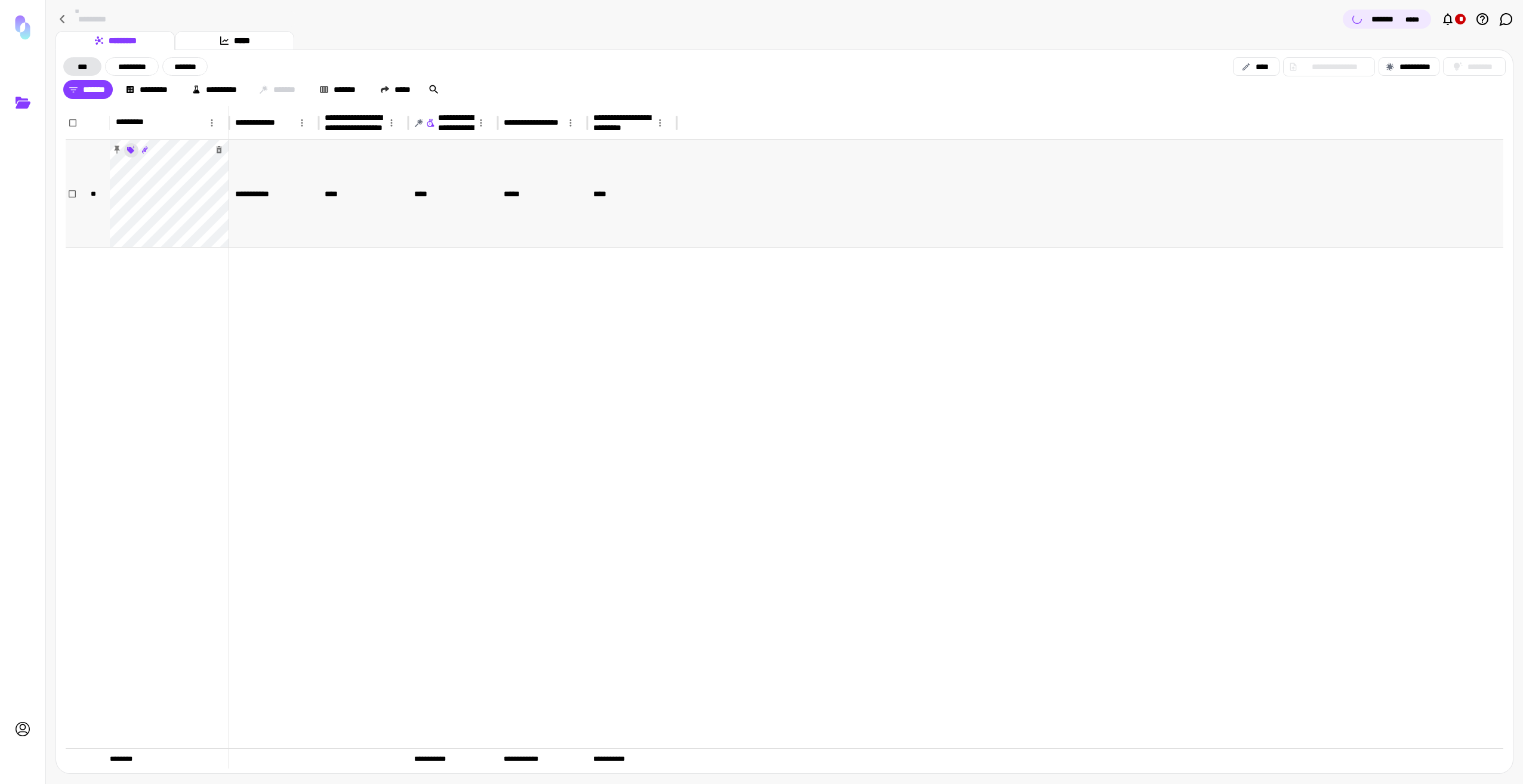 click on "**********" at bounding box center (762, 392) 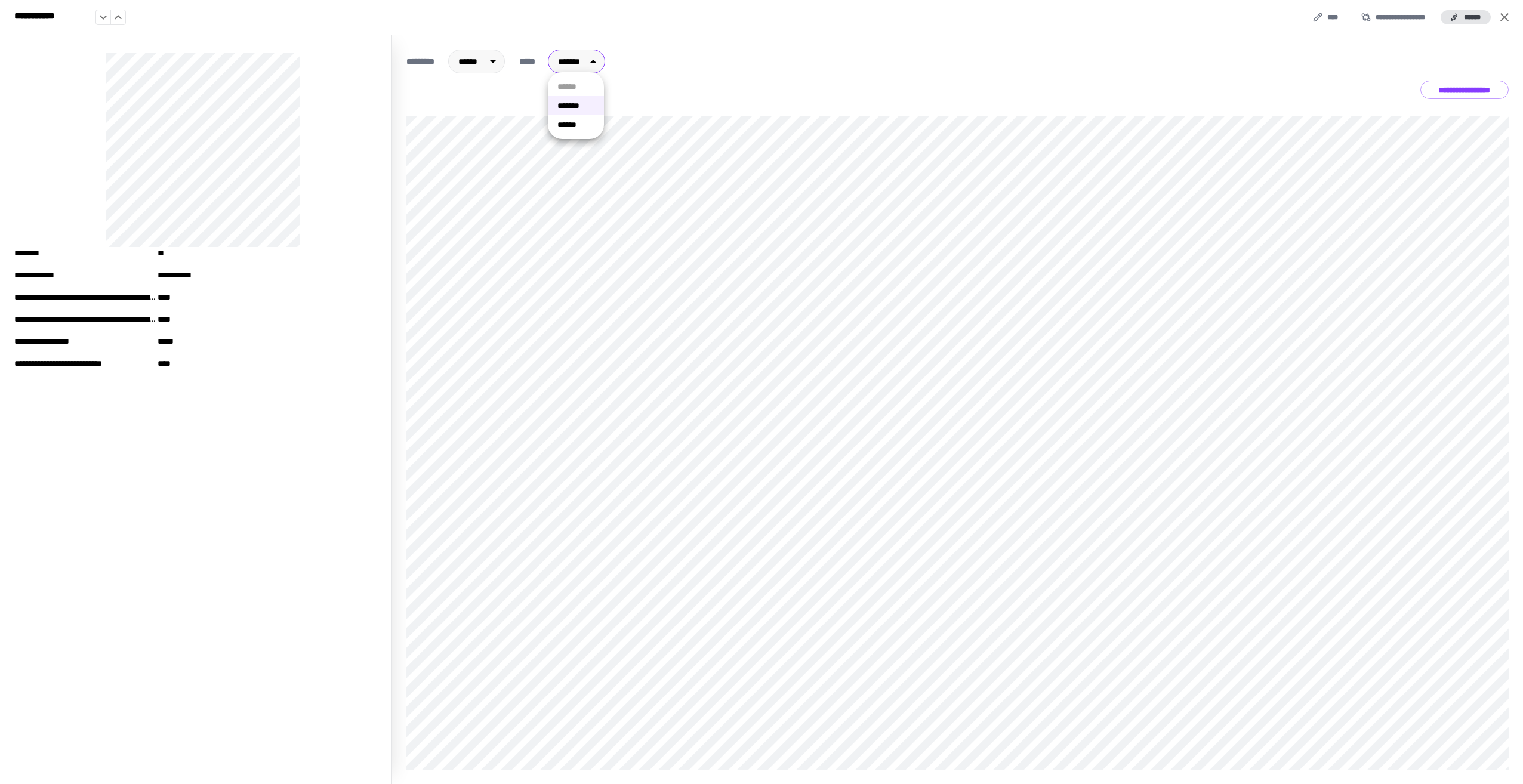 click on "**********" at bounding box center (762, 392) 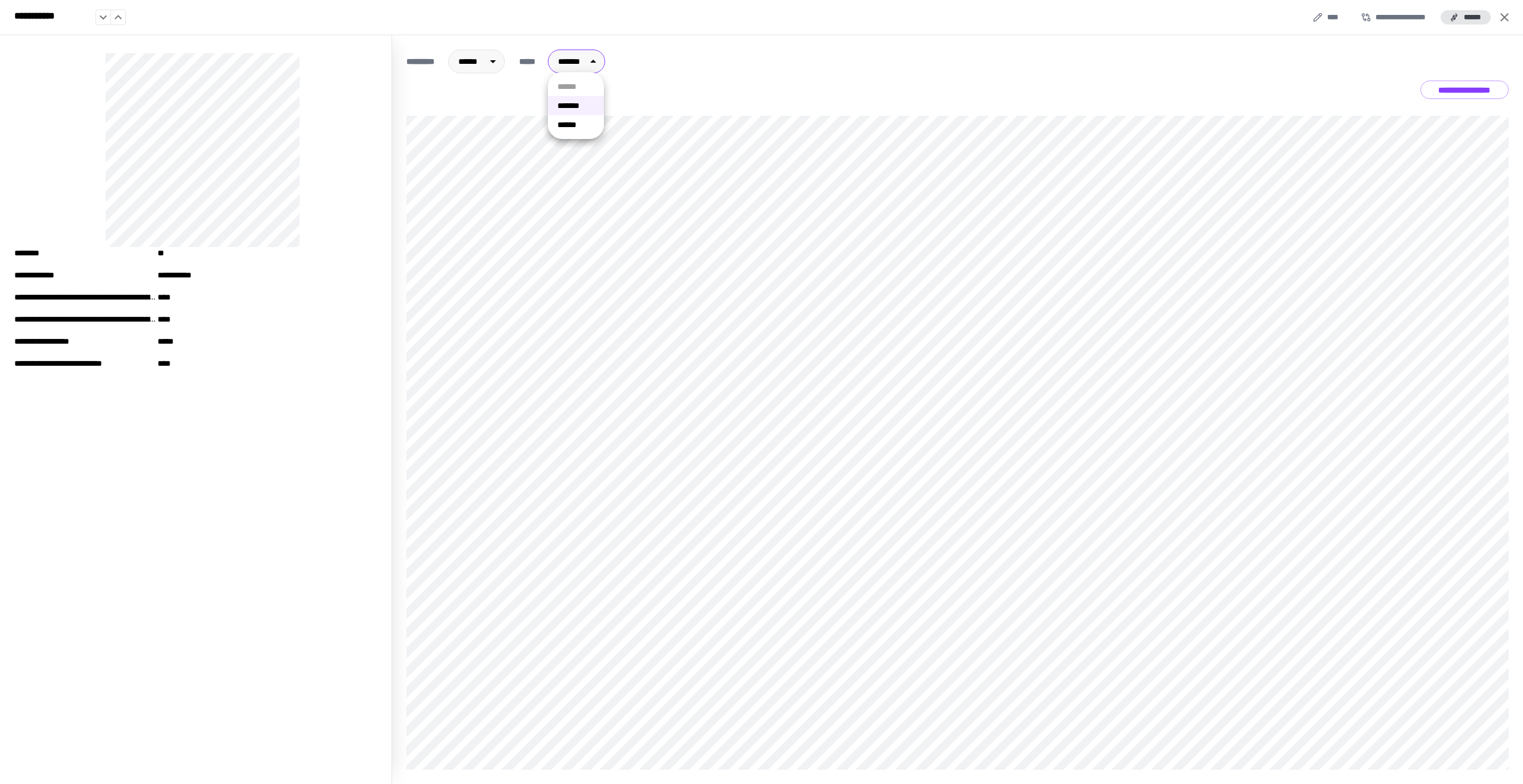 click on "******" at bounding box center (576, 125) 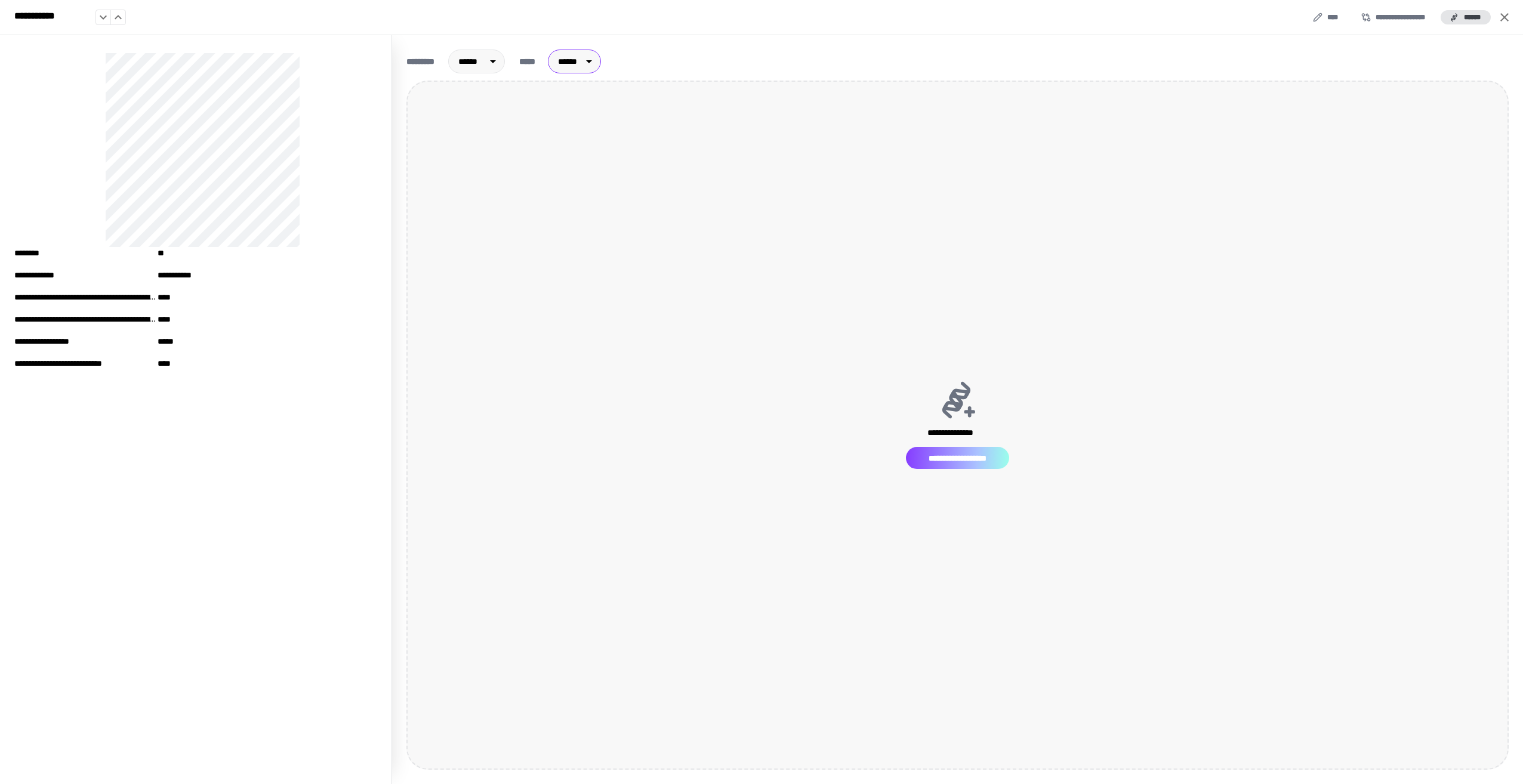 click on "**********" at bounding box center (957, 458) 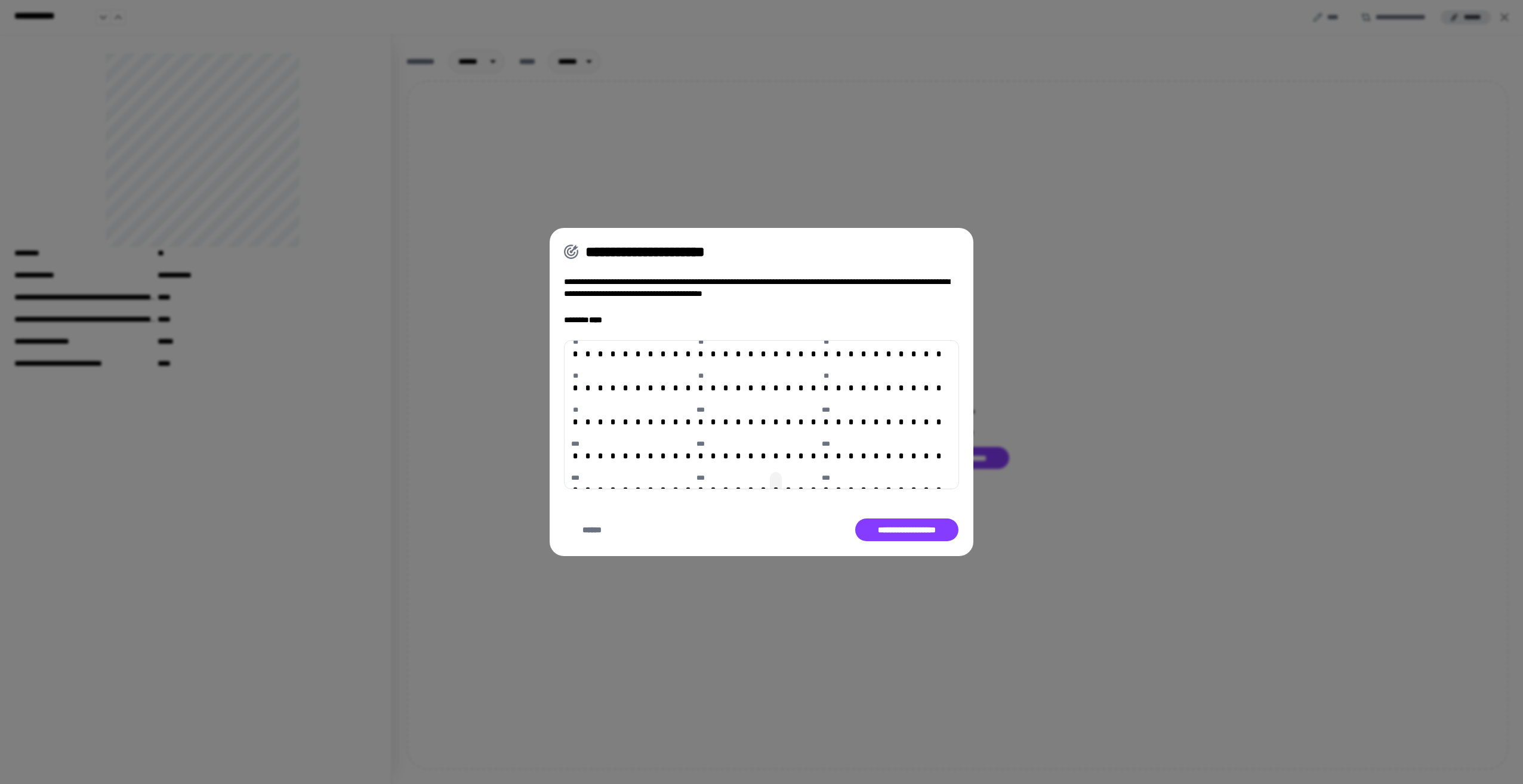scroll, scrollTop: 84, scrollLeft: 0, axis: vertical 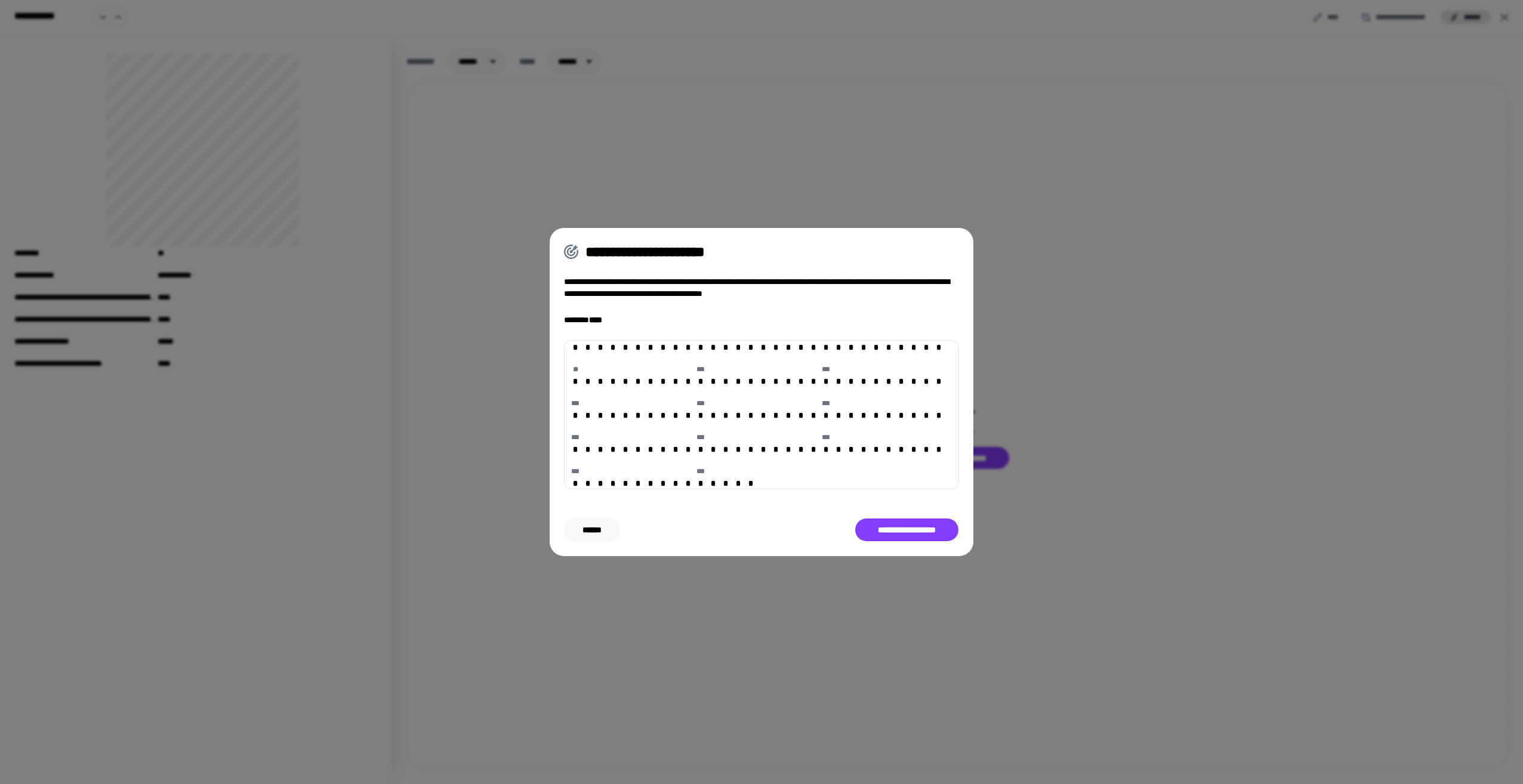 click on "******" at bounding box center [592, 529] 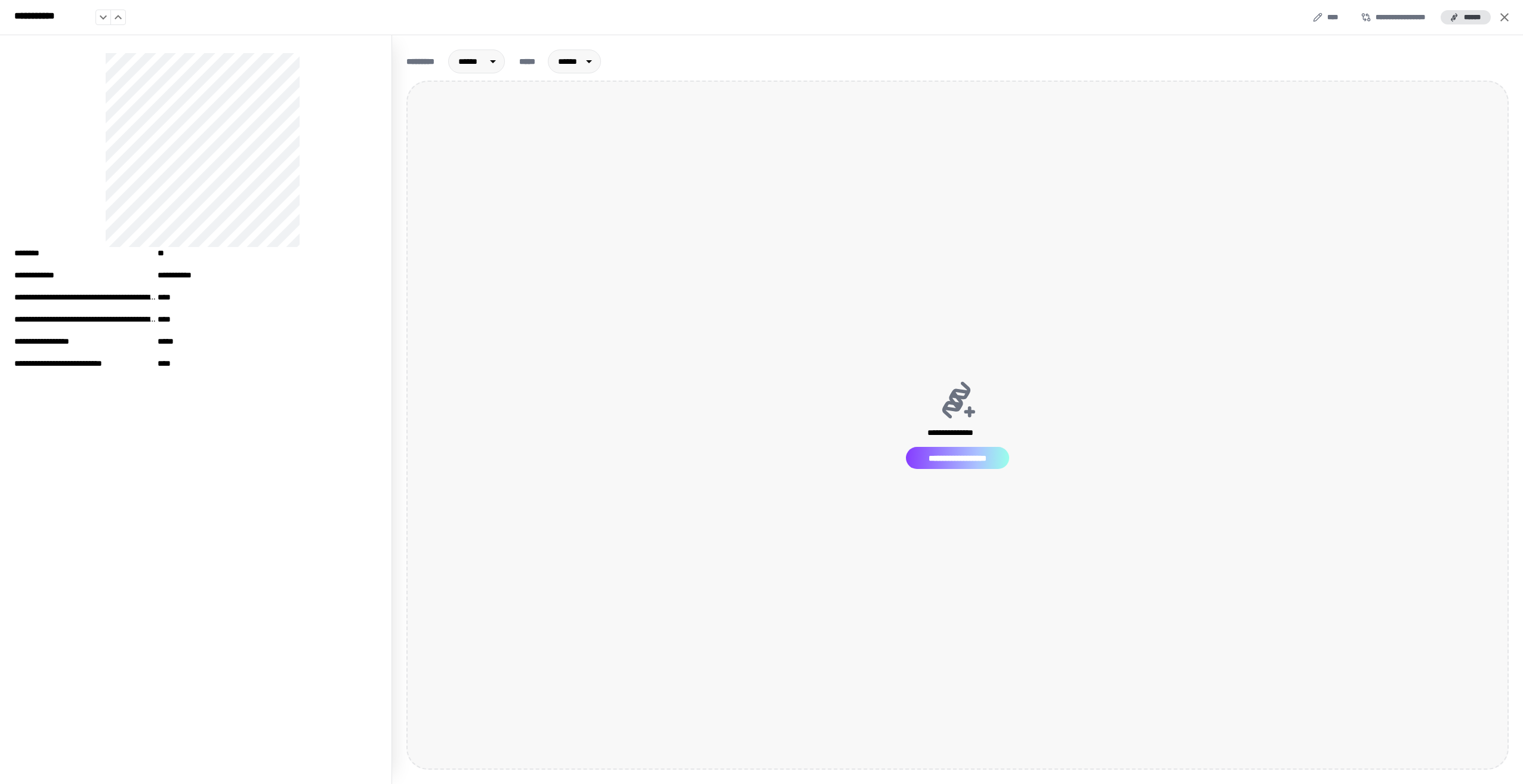 click on "**********" at bounding box center [957, 458] 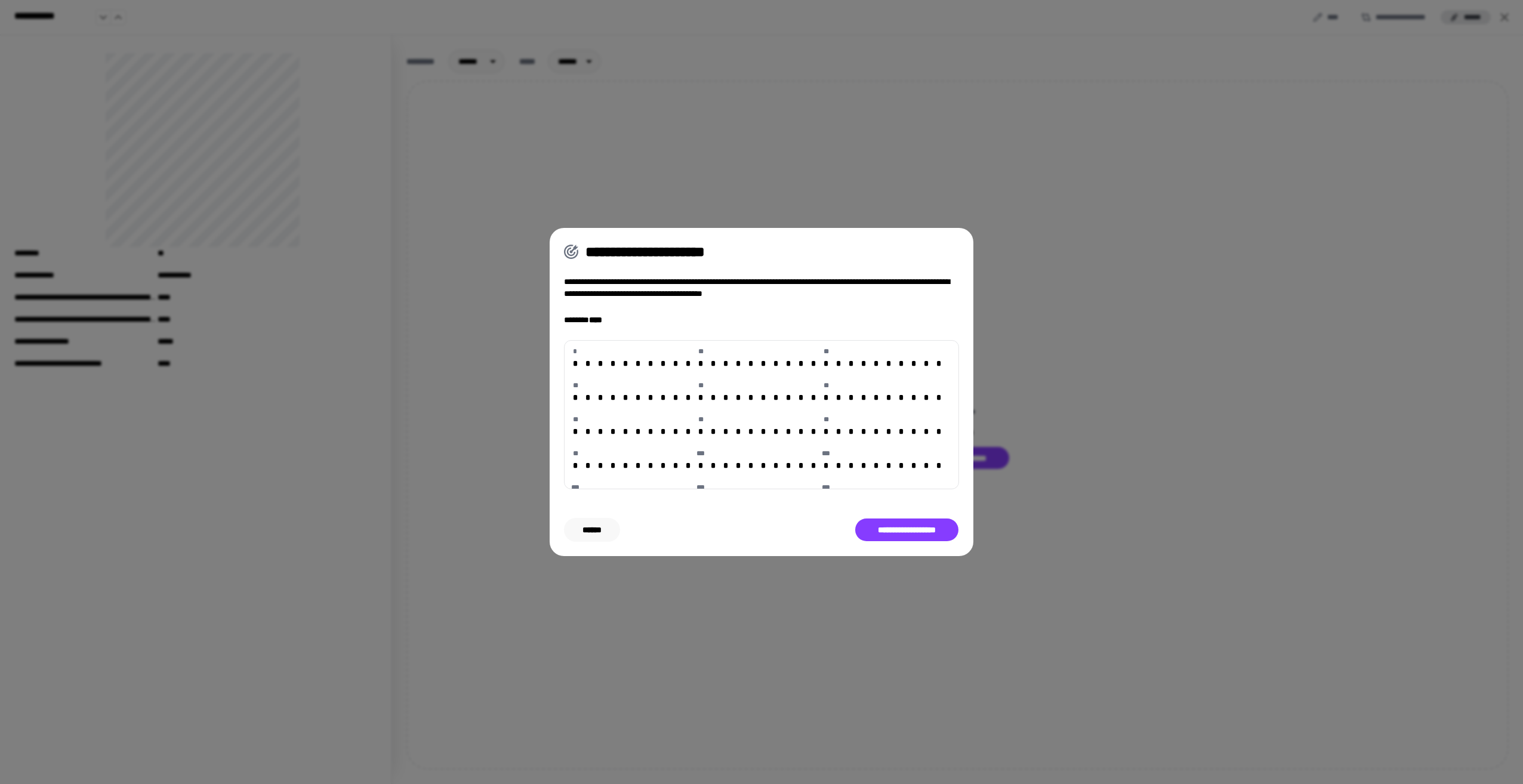 click on "******" at bounding box center [592, 529] 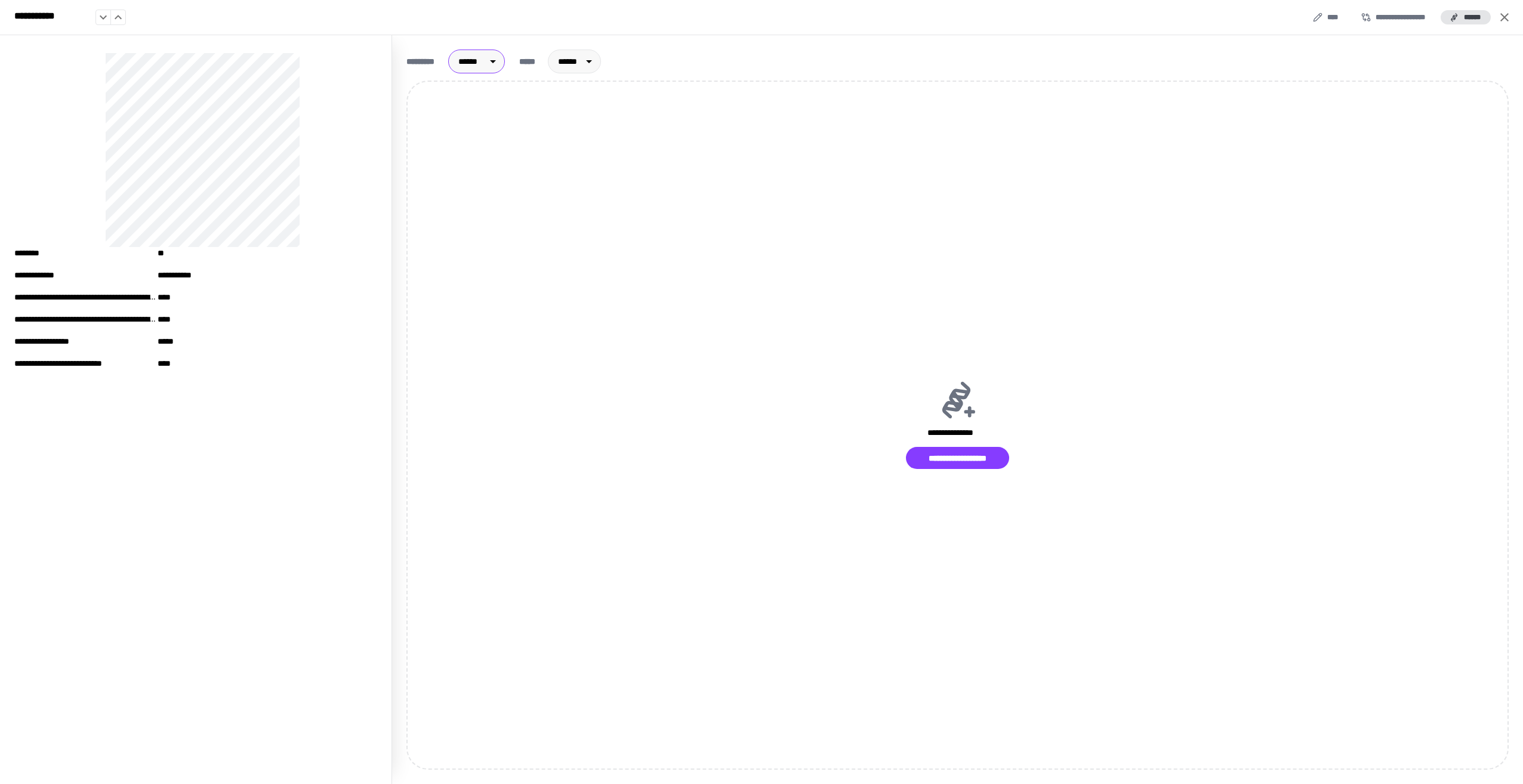 click on "**********" at bounding box center (762, 392) 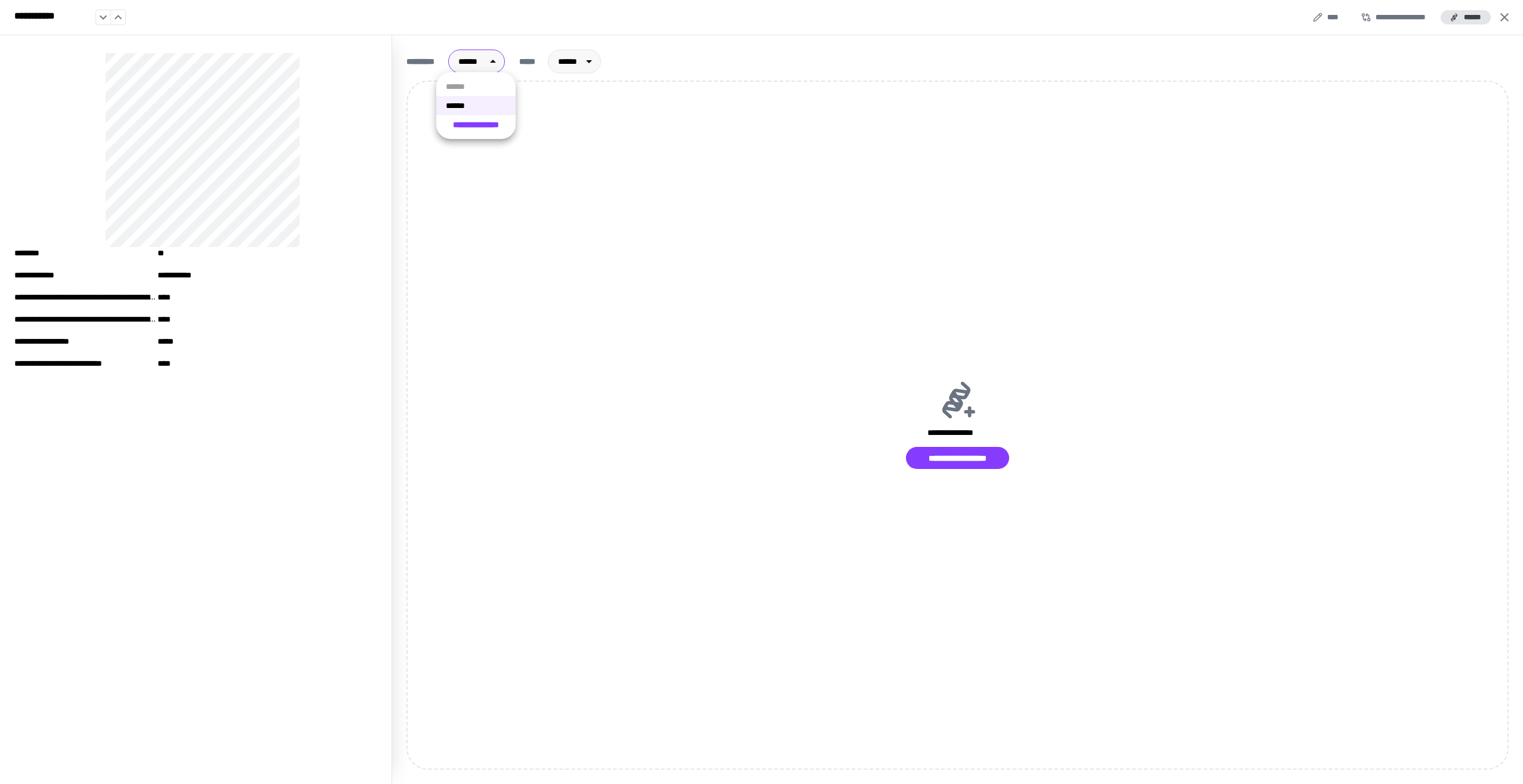 click on "**********" at bounding box center [476, 106] 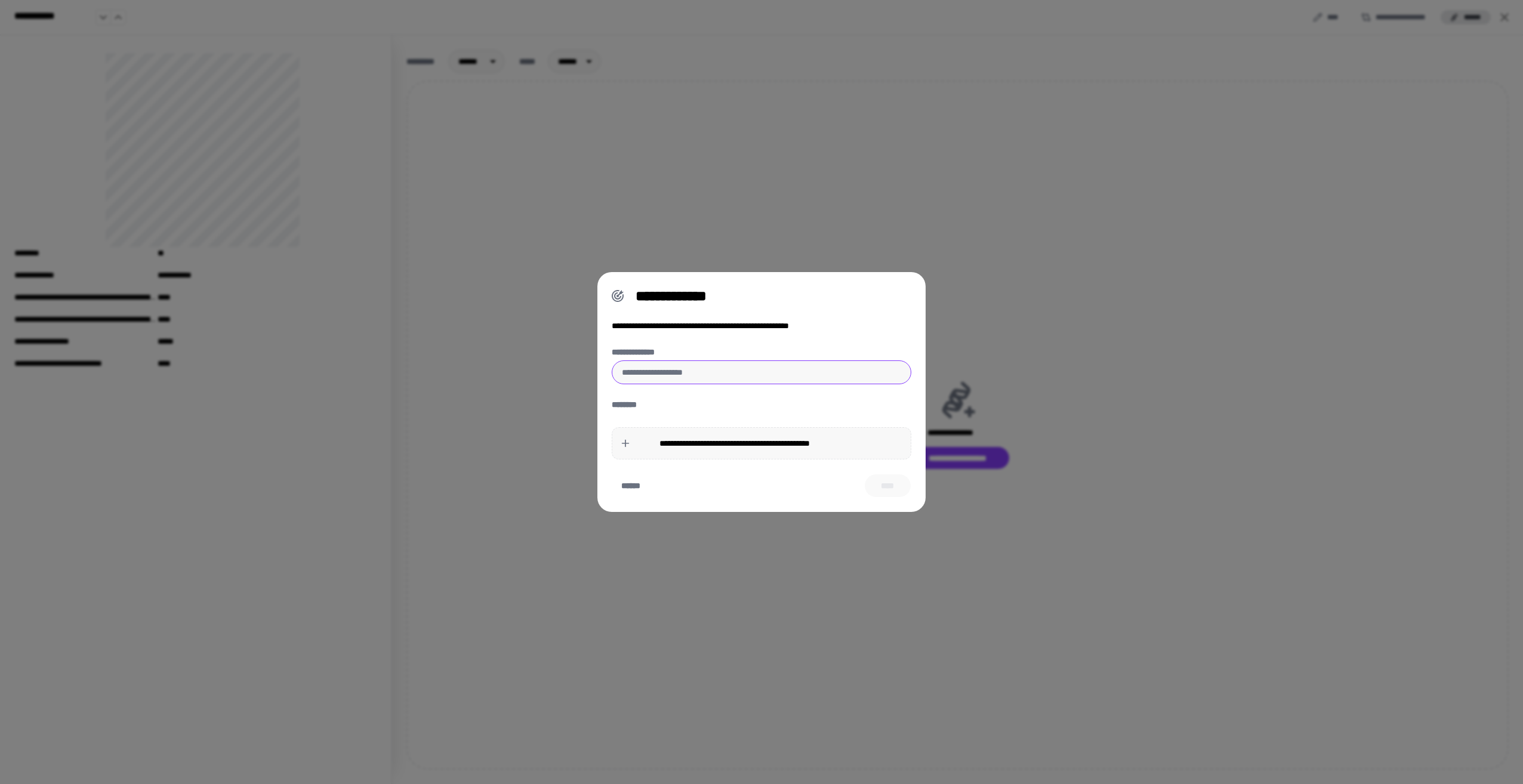 click on "**********" at bounding box center [762, 372] 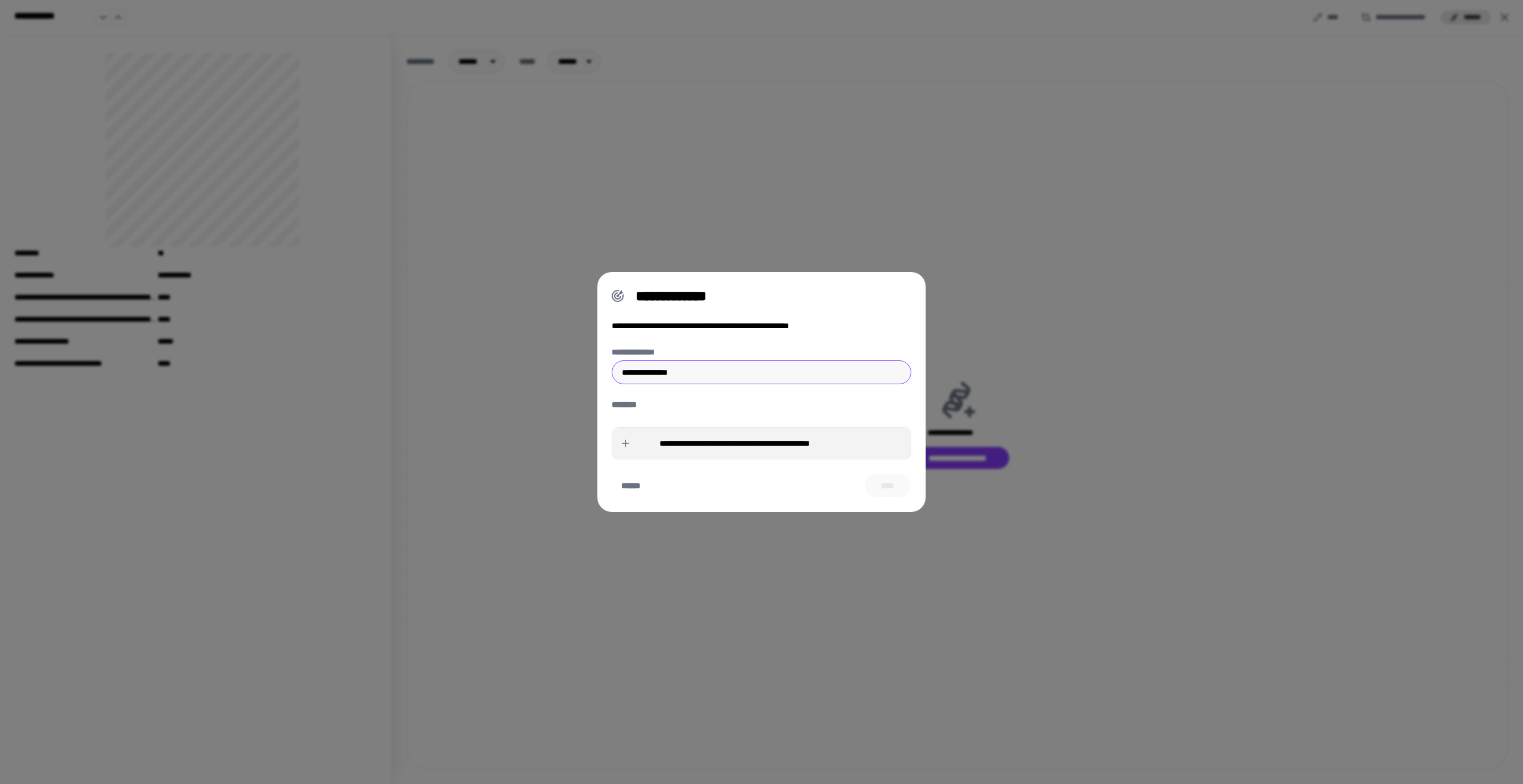 type on "**********" 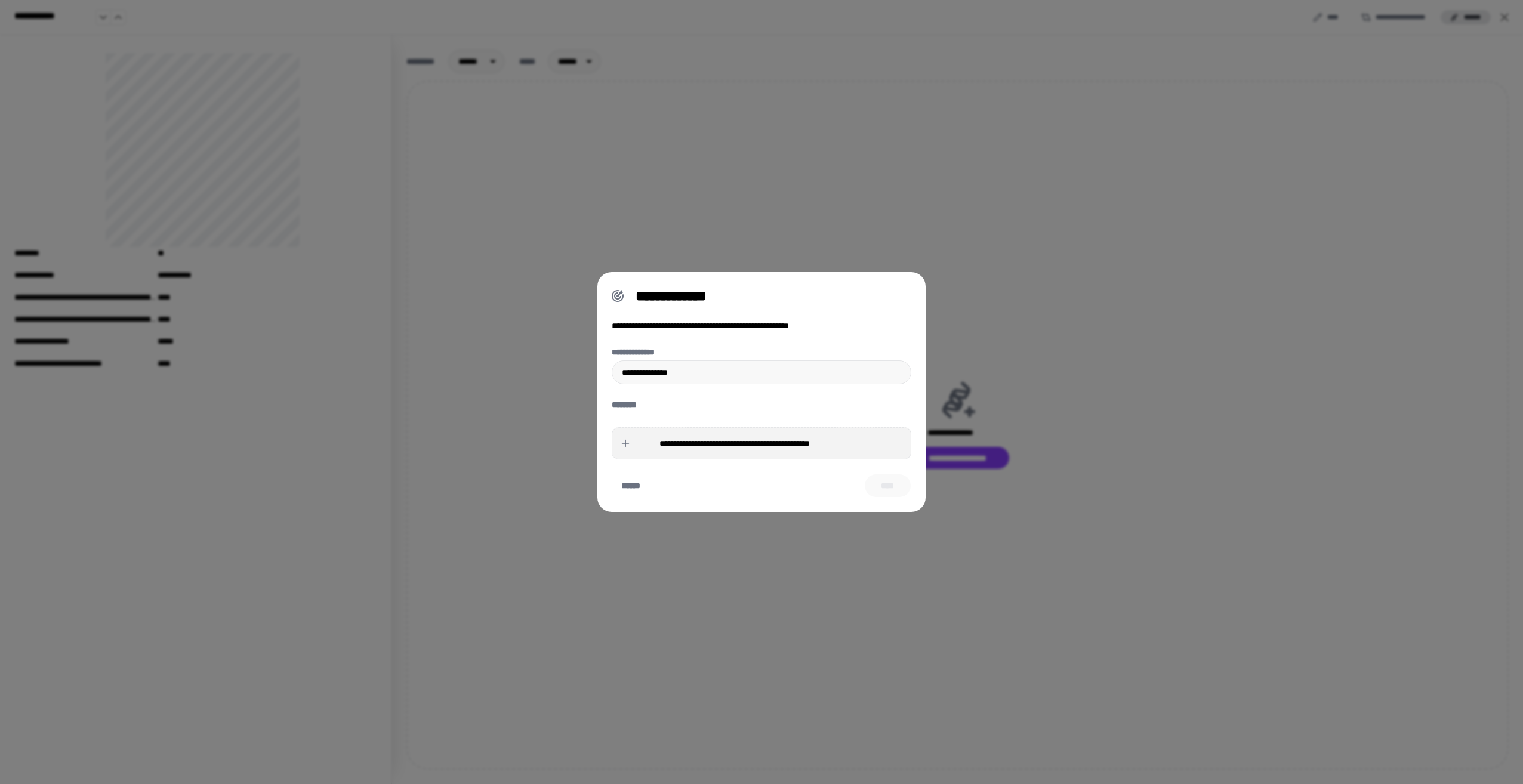 click on "**********" at bounding box center [735, 443] 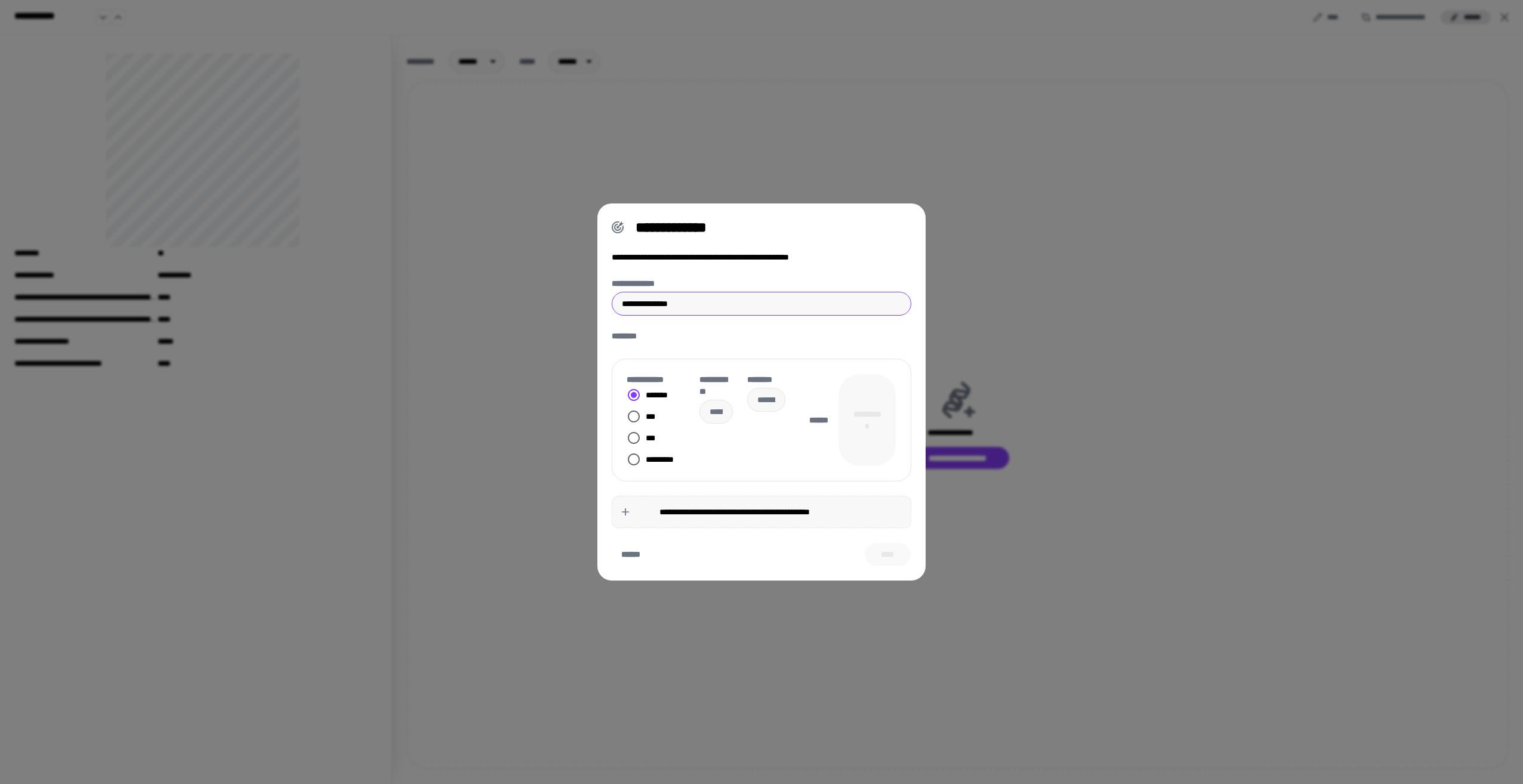 click on "**********" at bounding box center [762, 304] 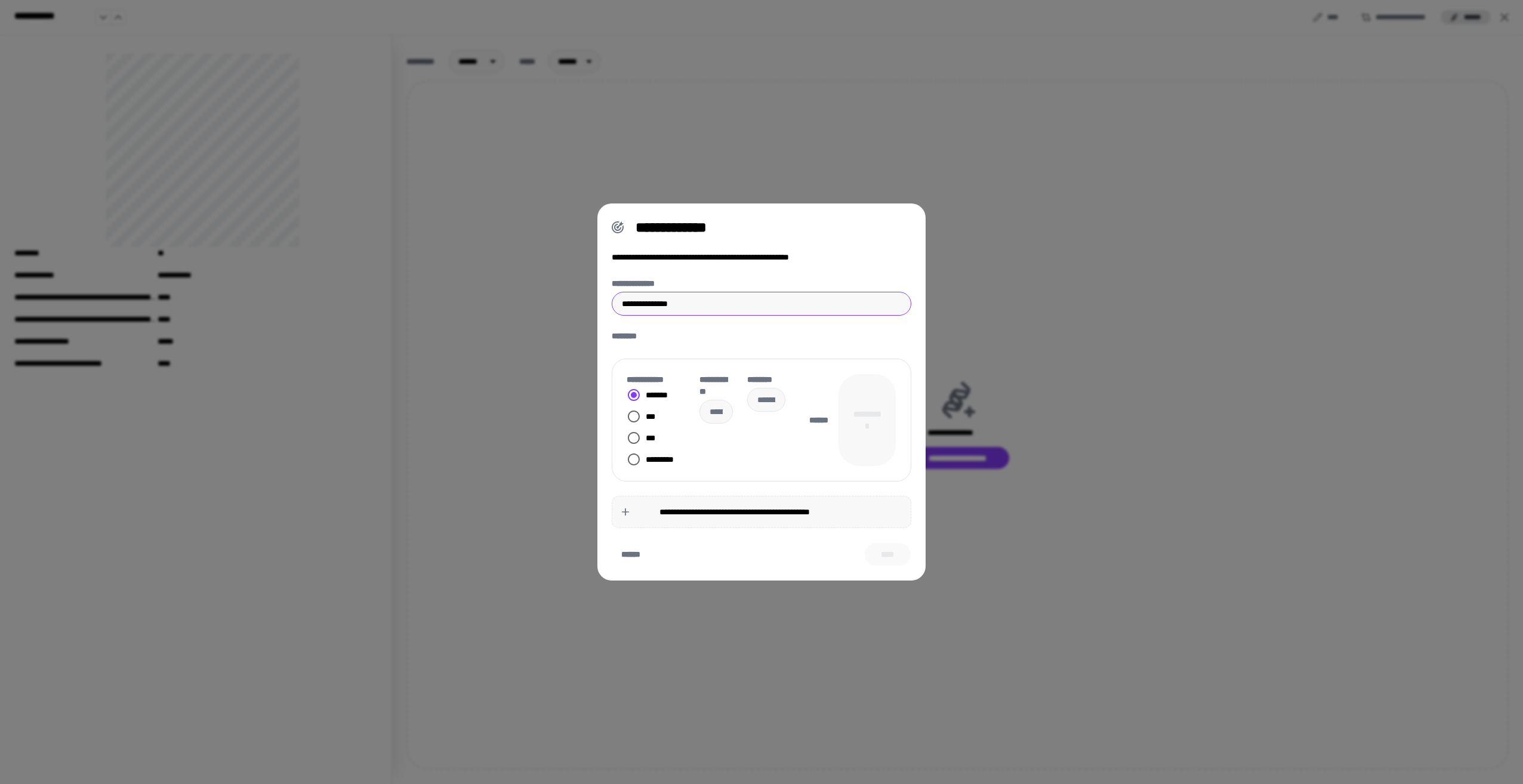 click on "********" at bounding box center [762, 336] 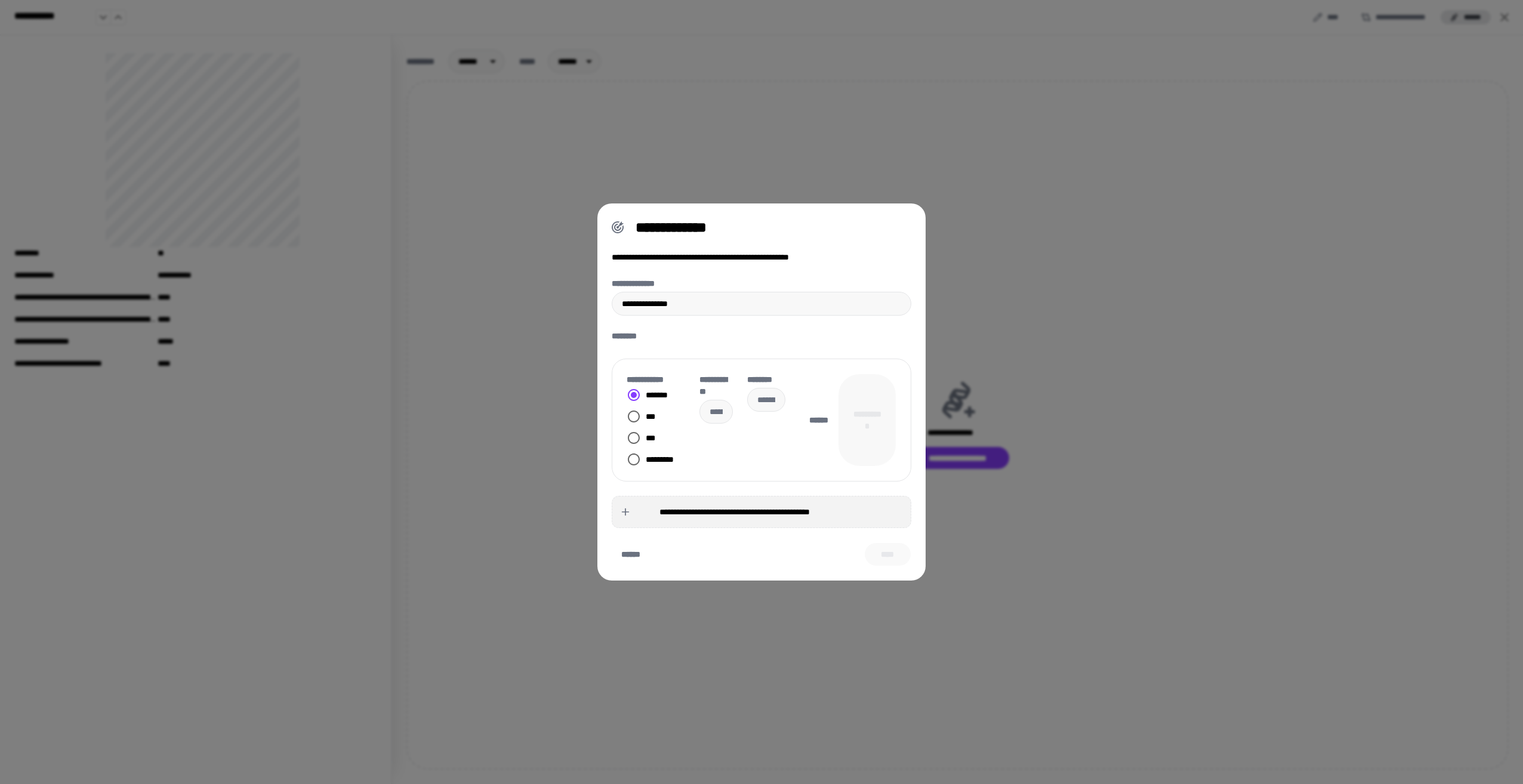 click on "**********" at bounding box center (735, 512) 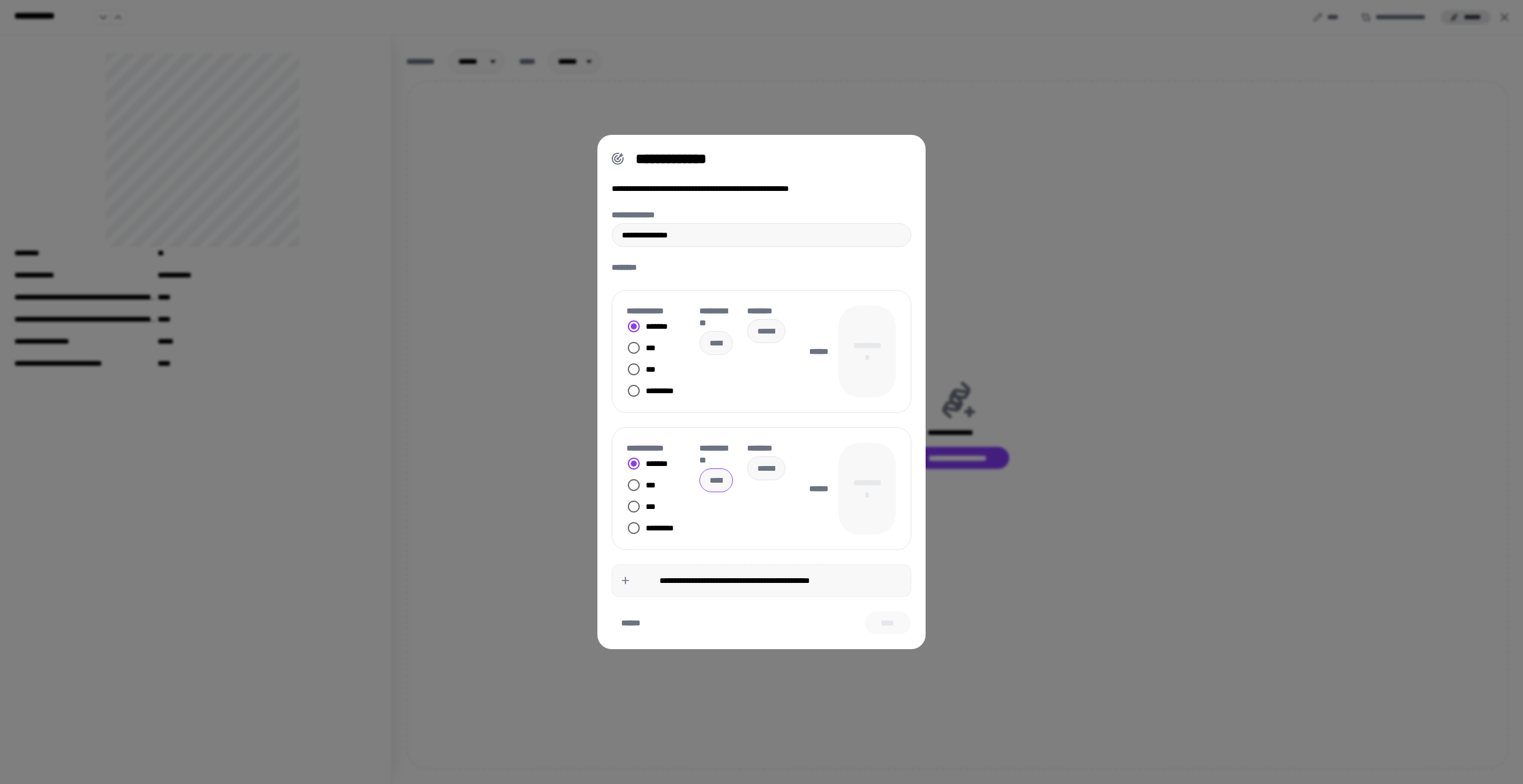 click on "******" at bounding box center [819, 489] 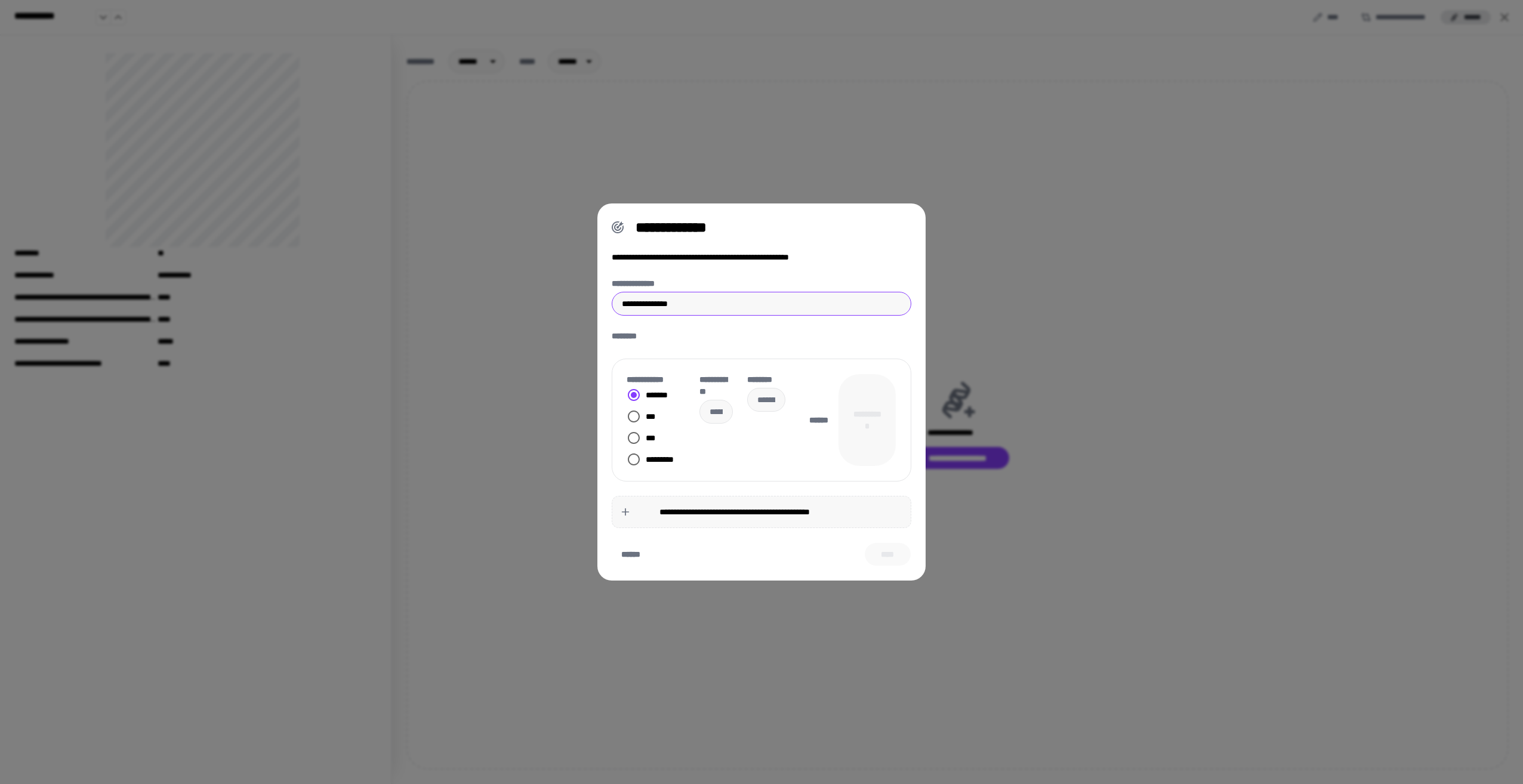 click on "**********" at bounding box center (762, 304) 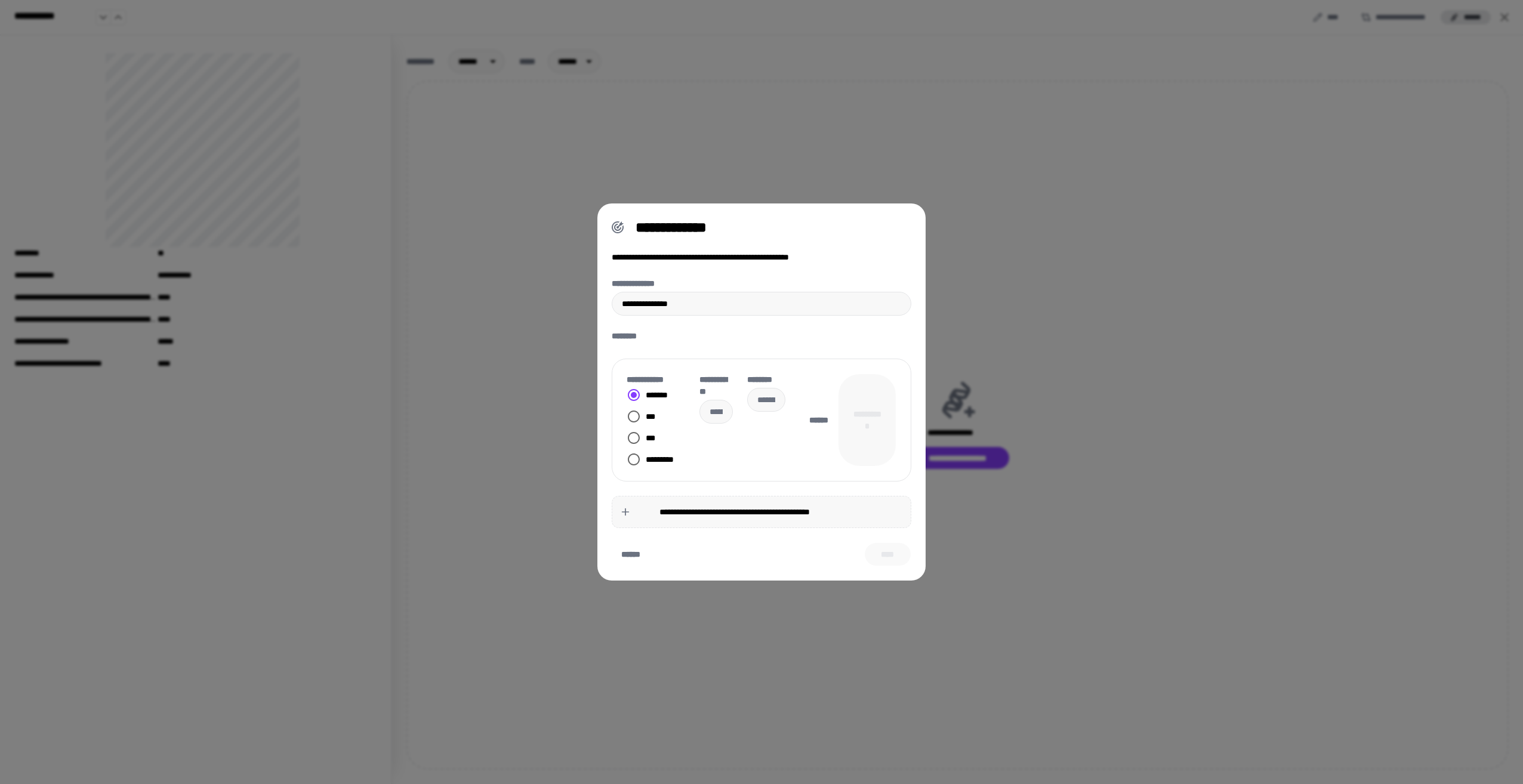 click on "********" at bounding box center (762, 336) 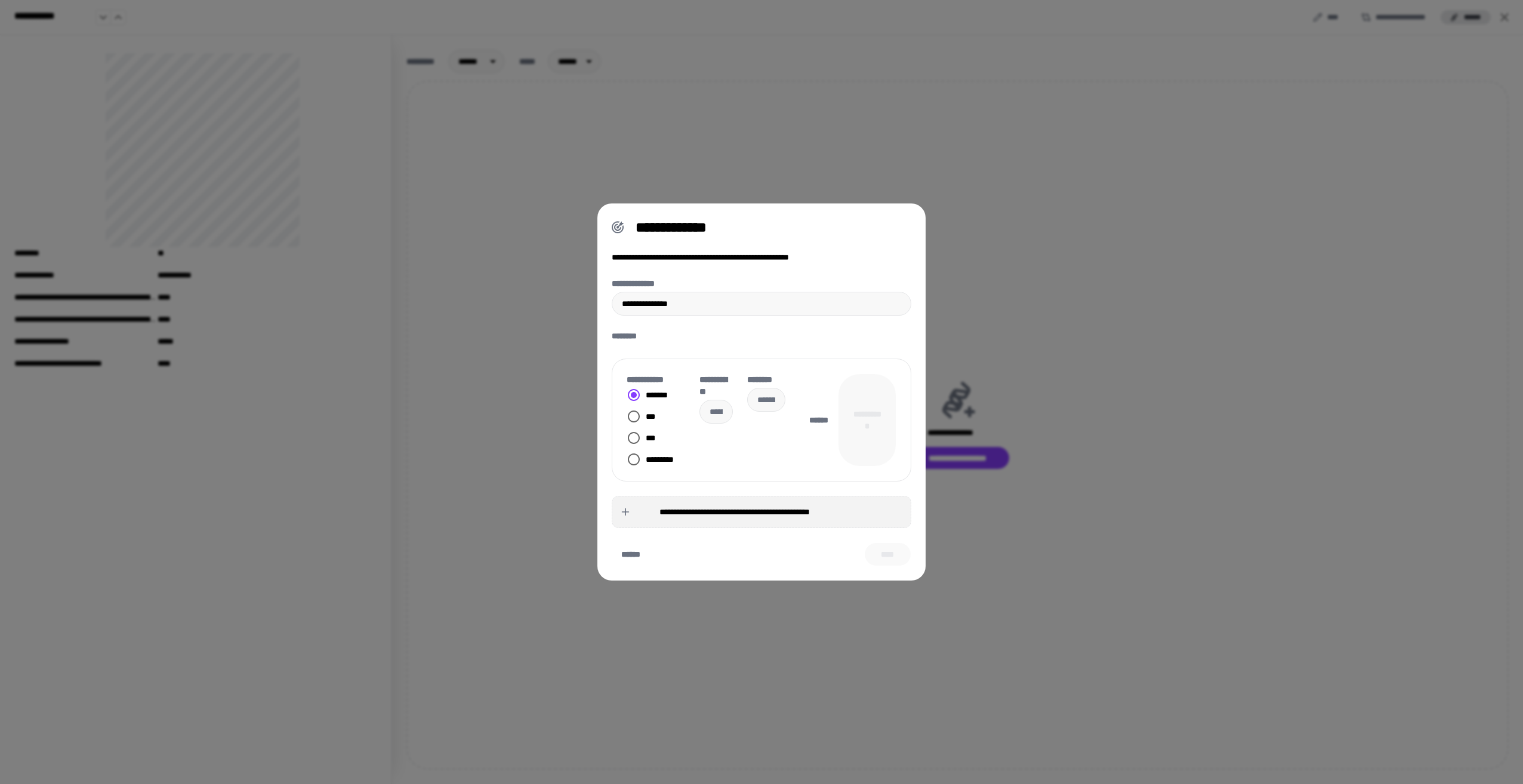 click on "**********" at bounding box center [735, 512] 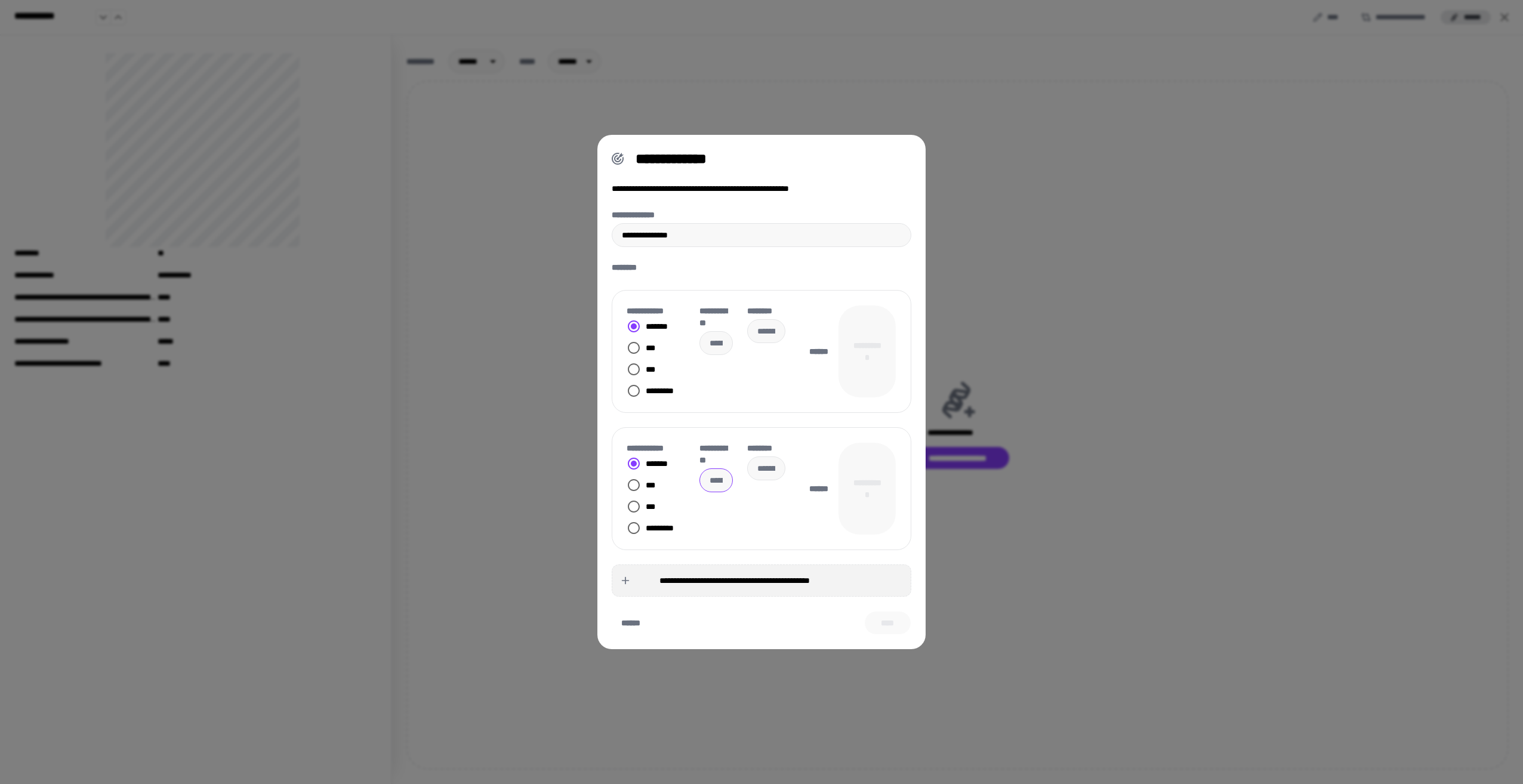 type 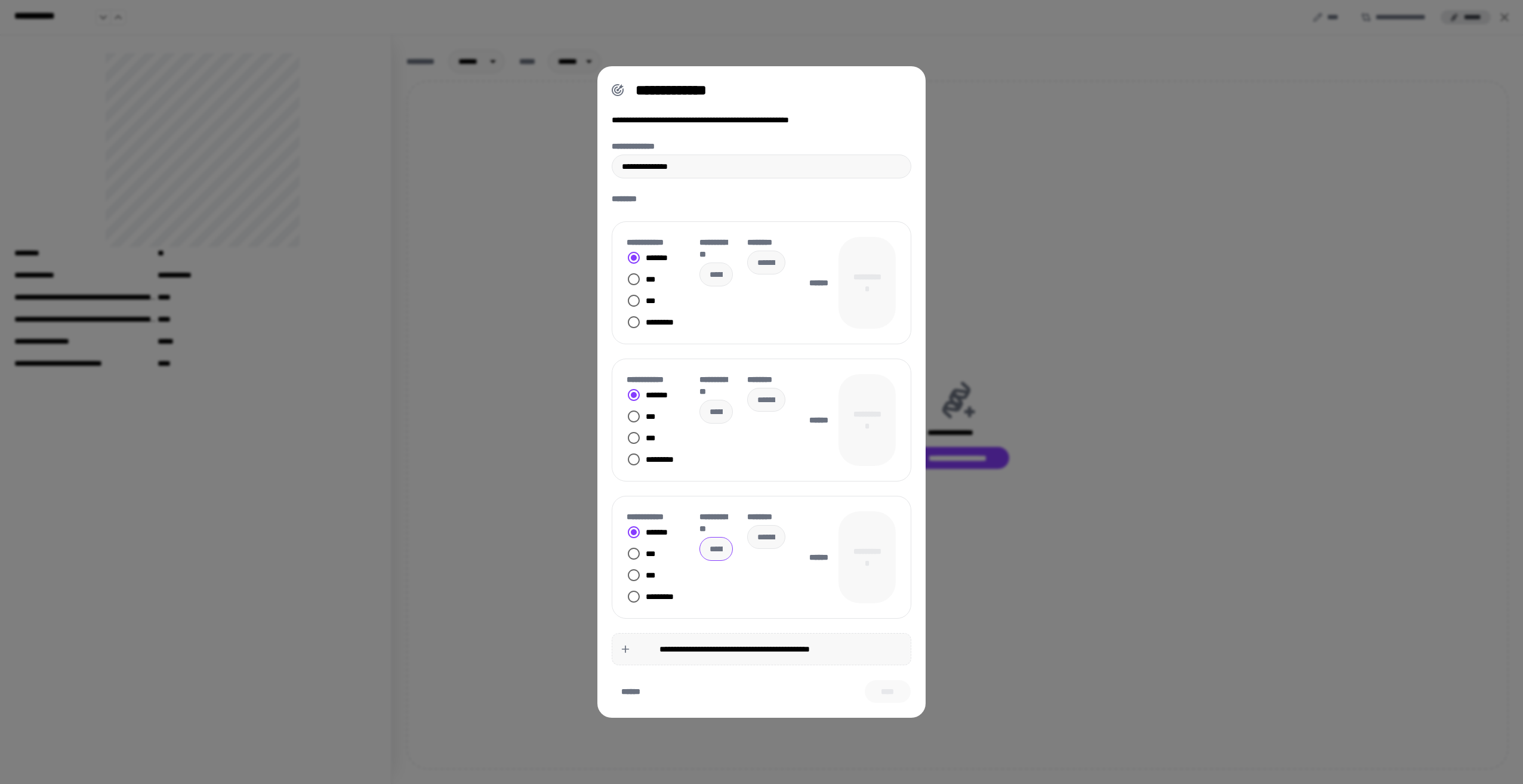 type 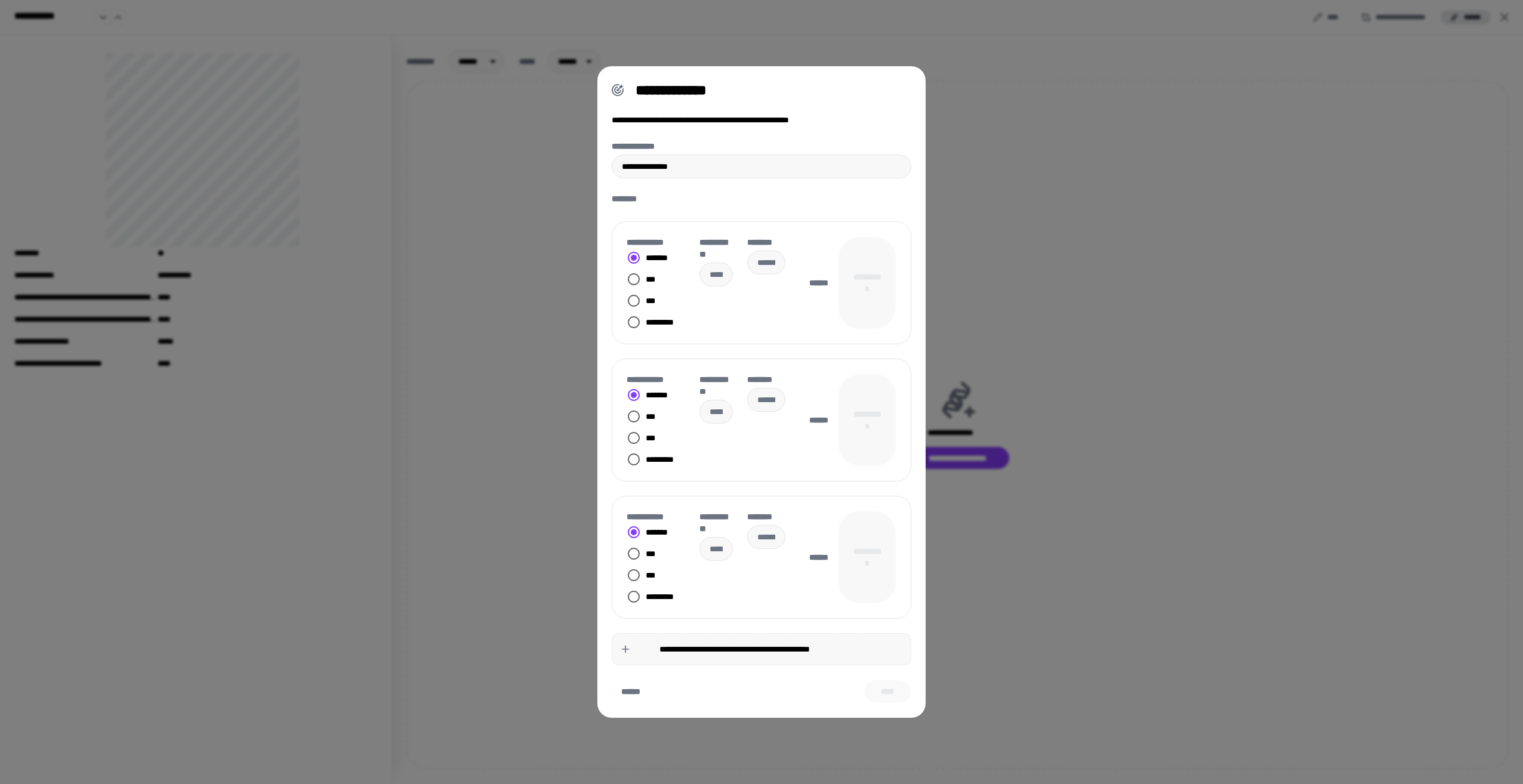 click on "******" at bounding box center (631, 692) 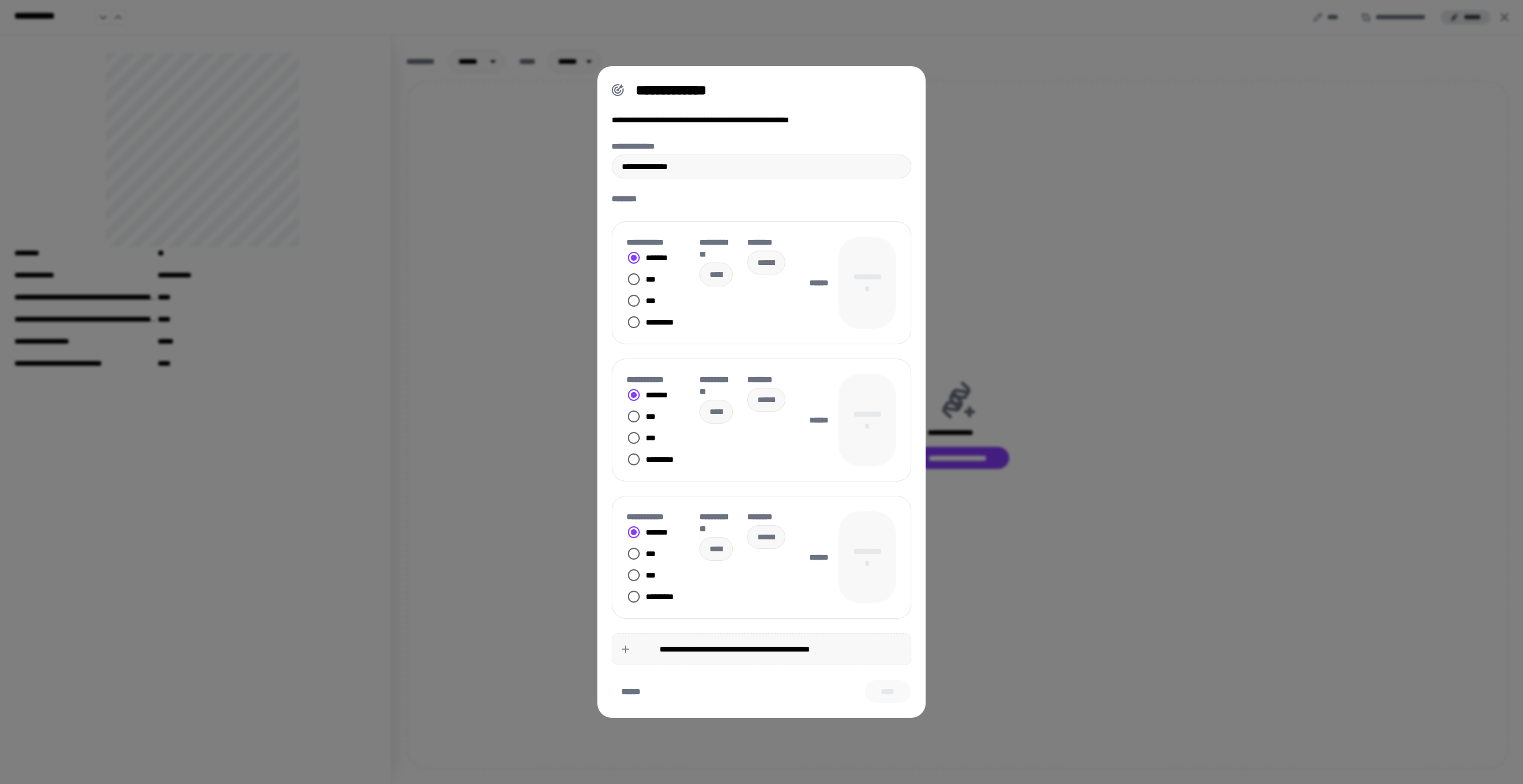type 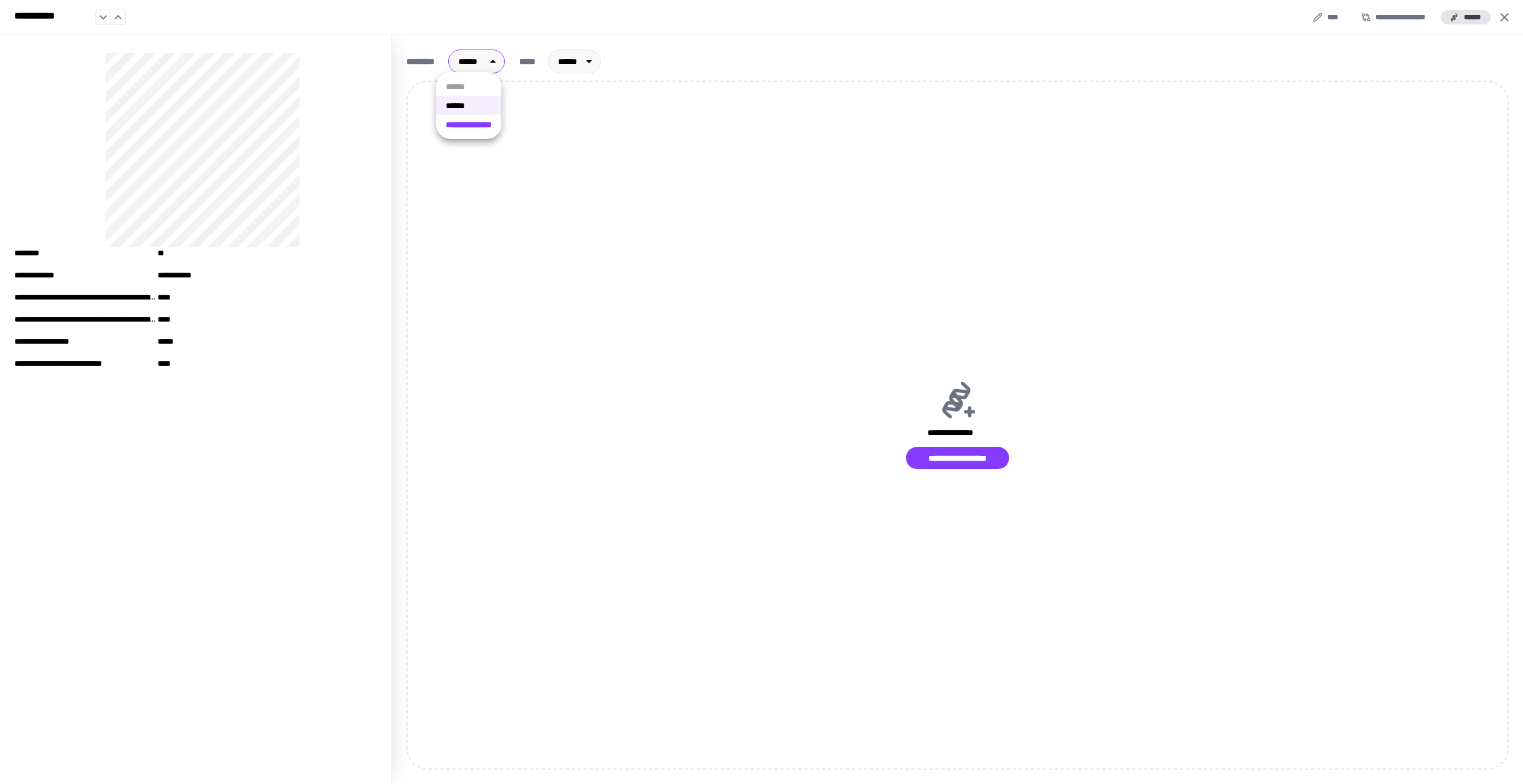 type 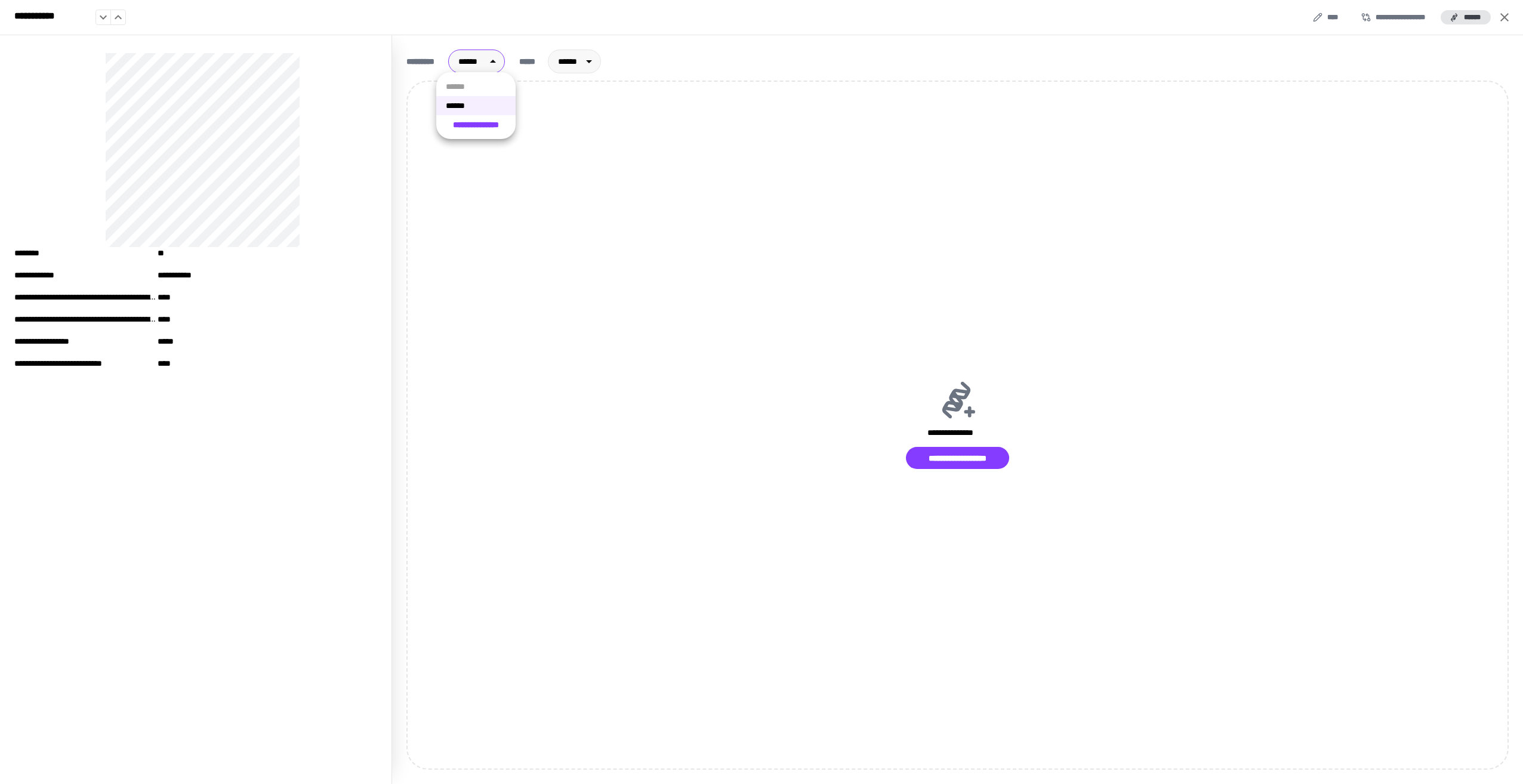 click on "**********" at bounding box center (762, 392) 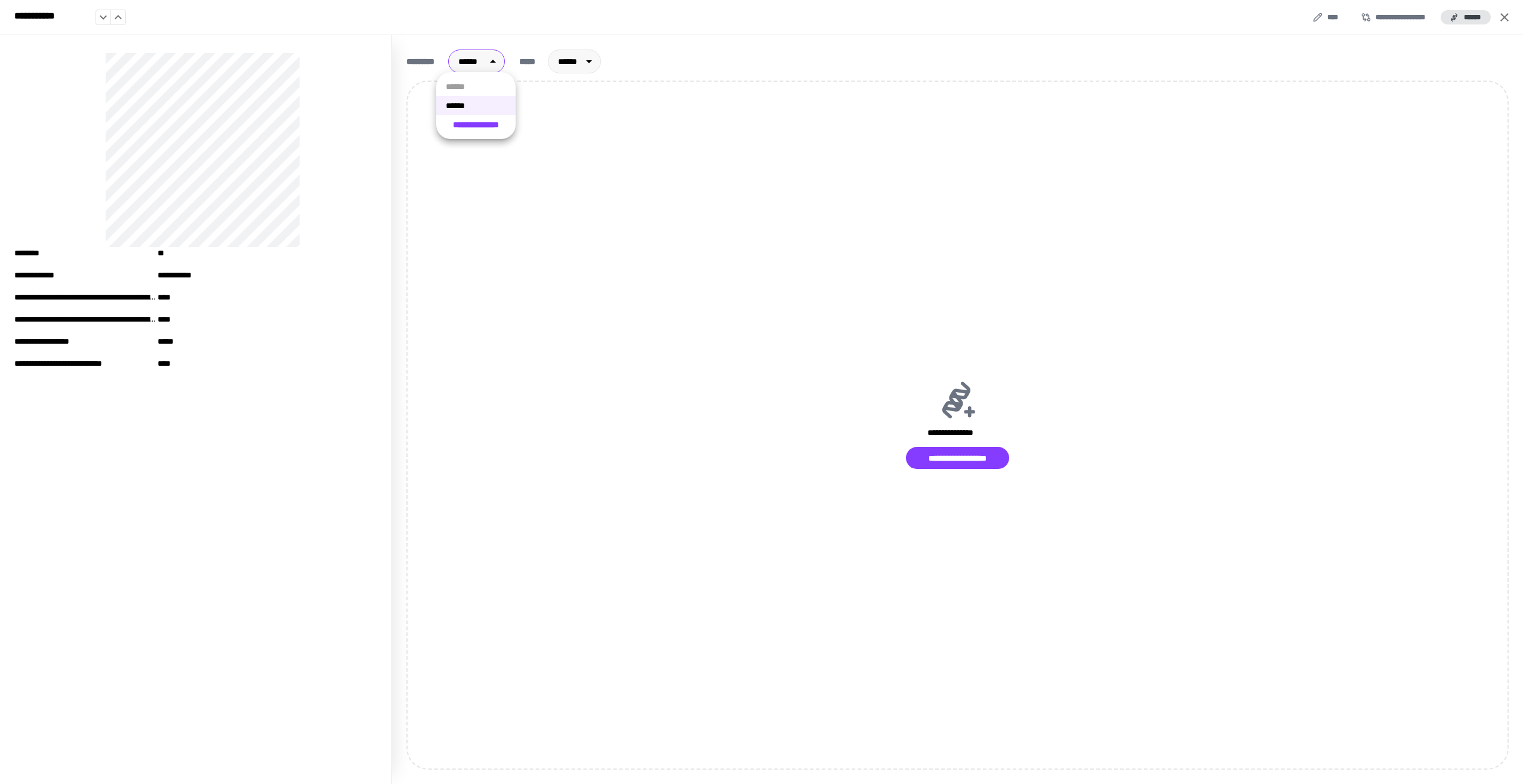 click on "**********" at bounding box center (476, 125) 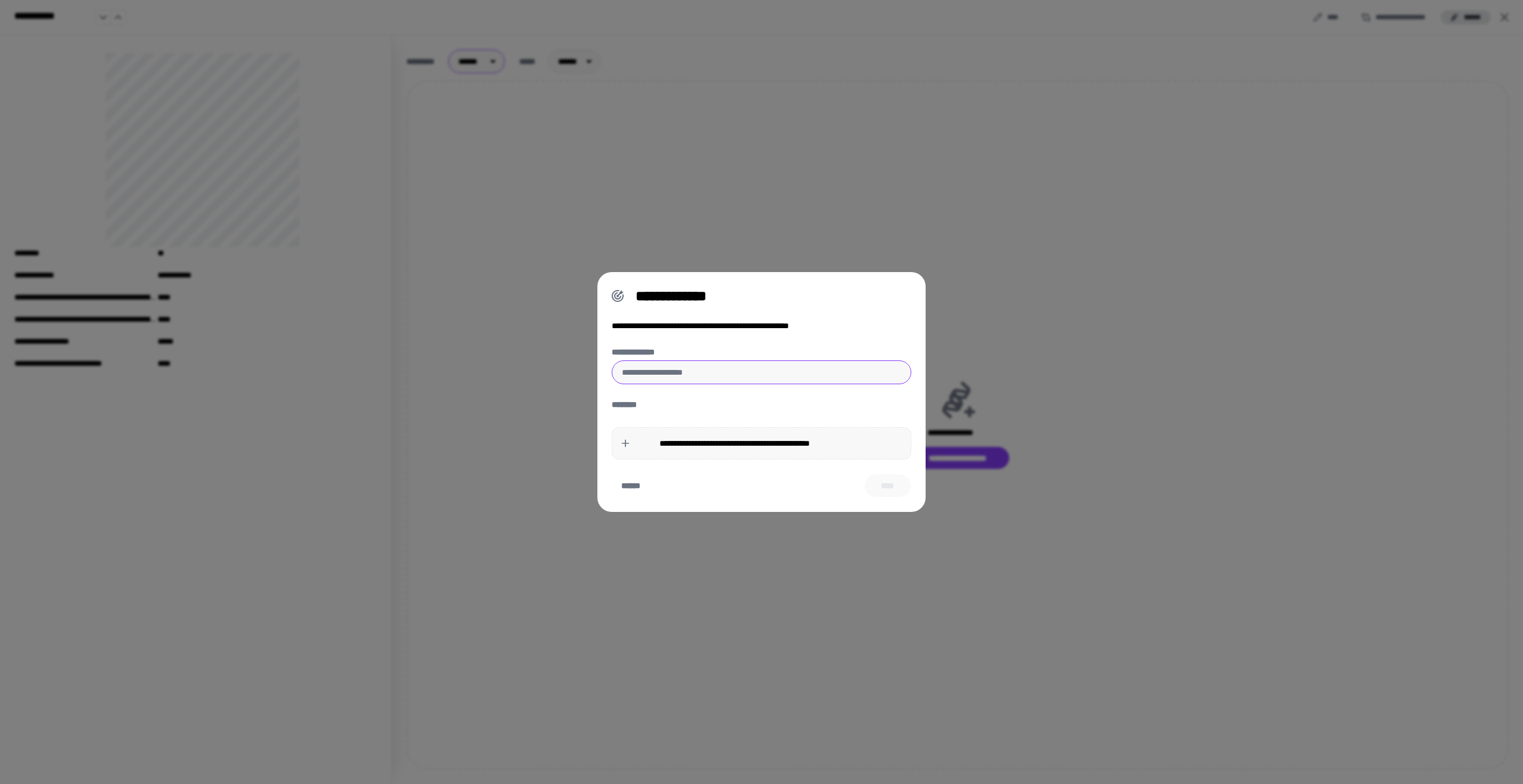 click on "**********" at bounding box center [762, 372] 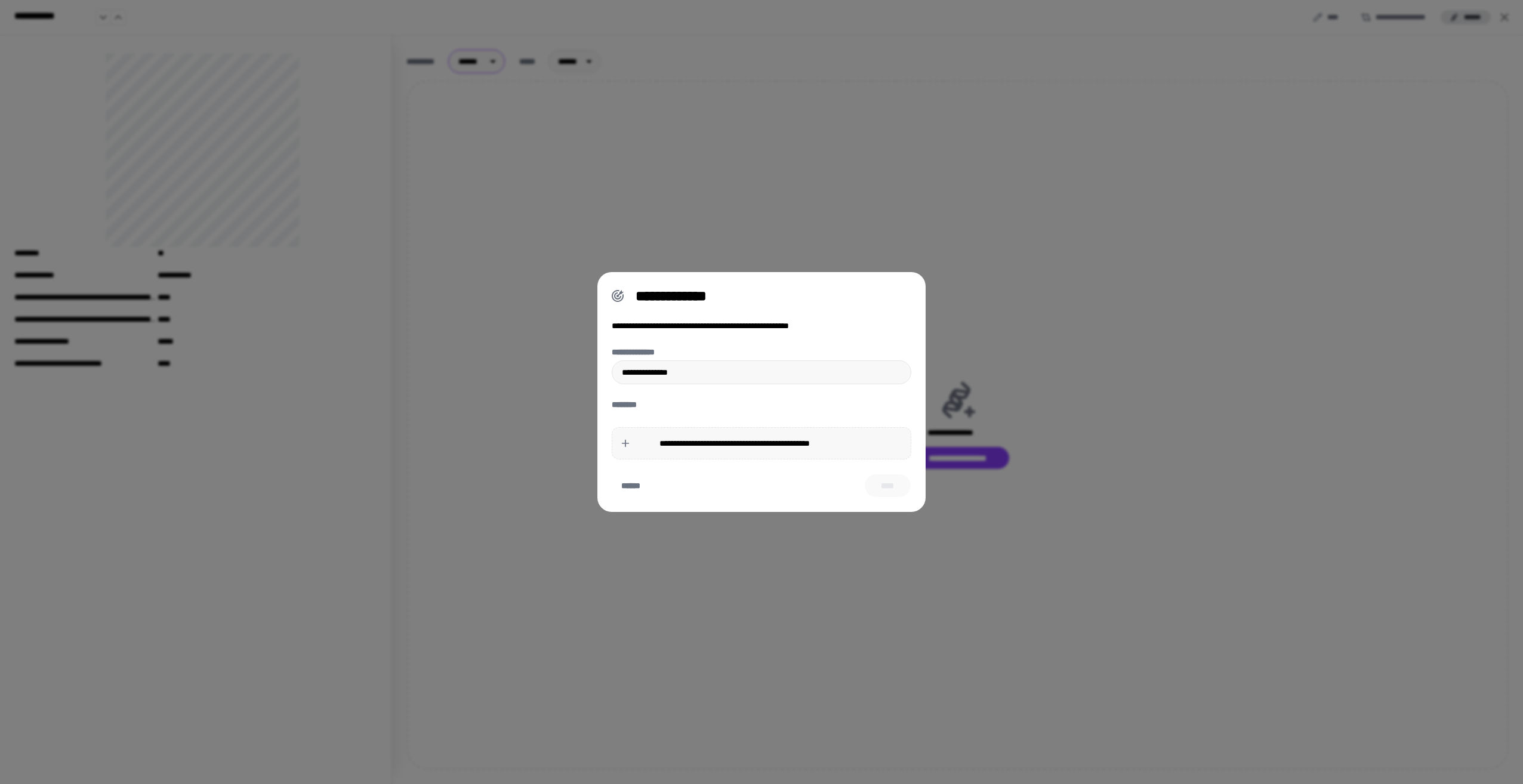 click on "********" at bounding box center [762, 405] 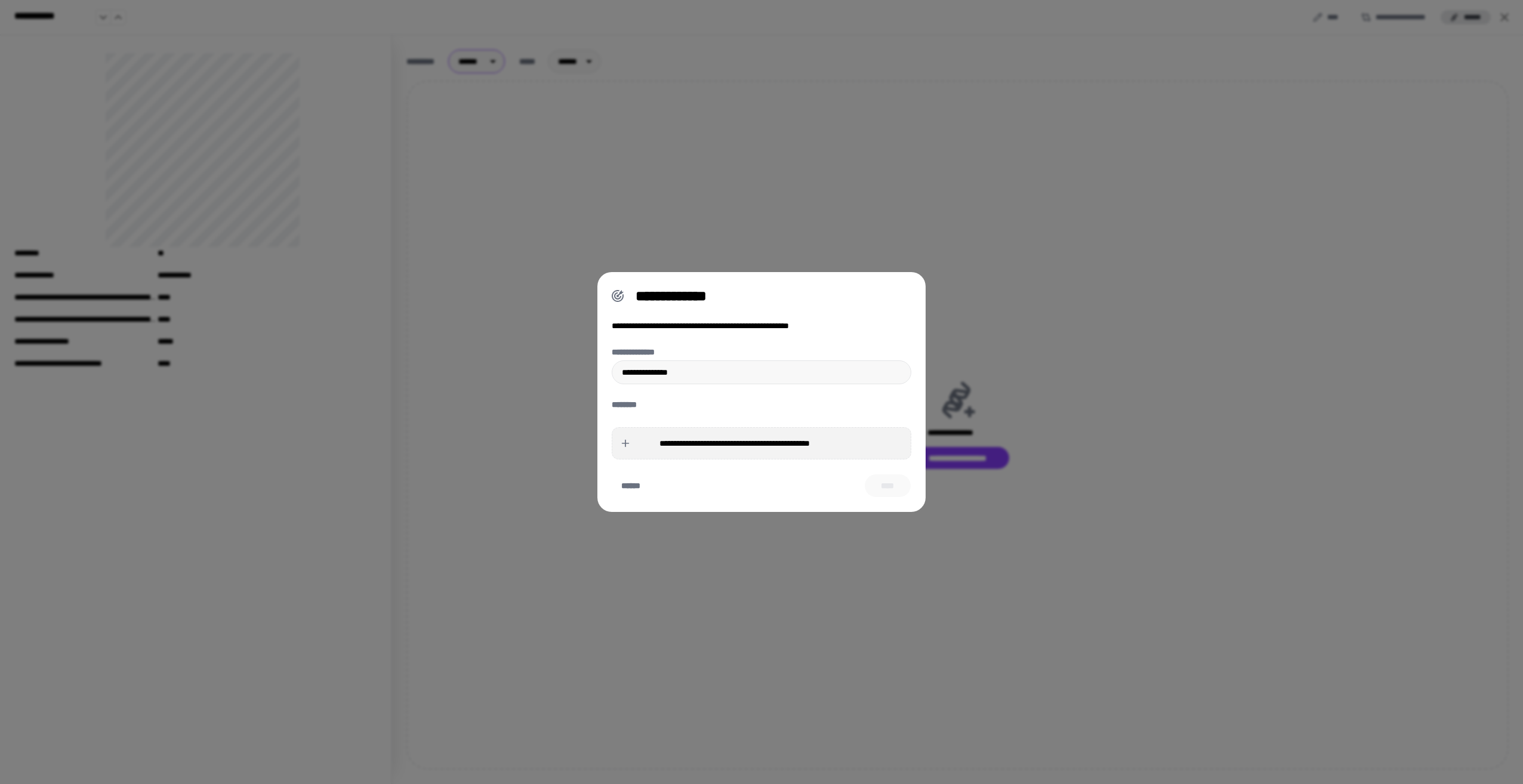 type 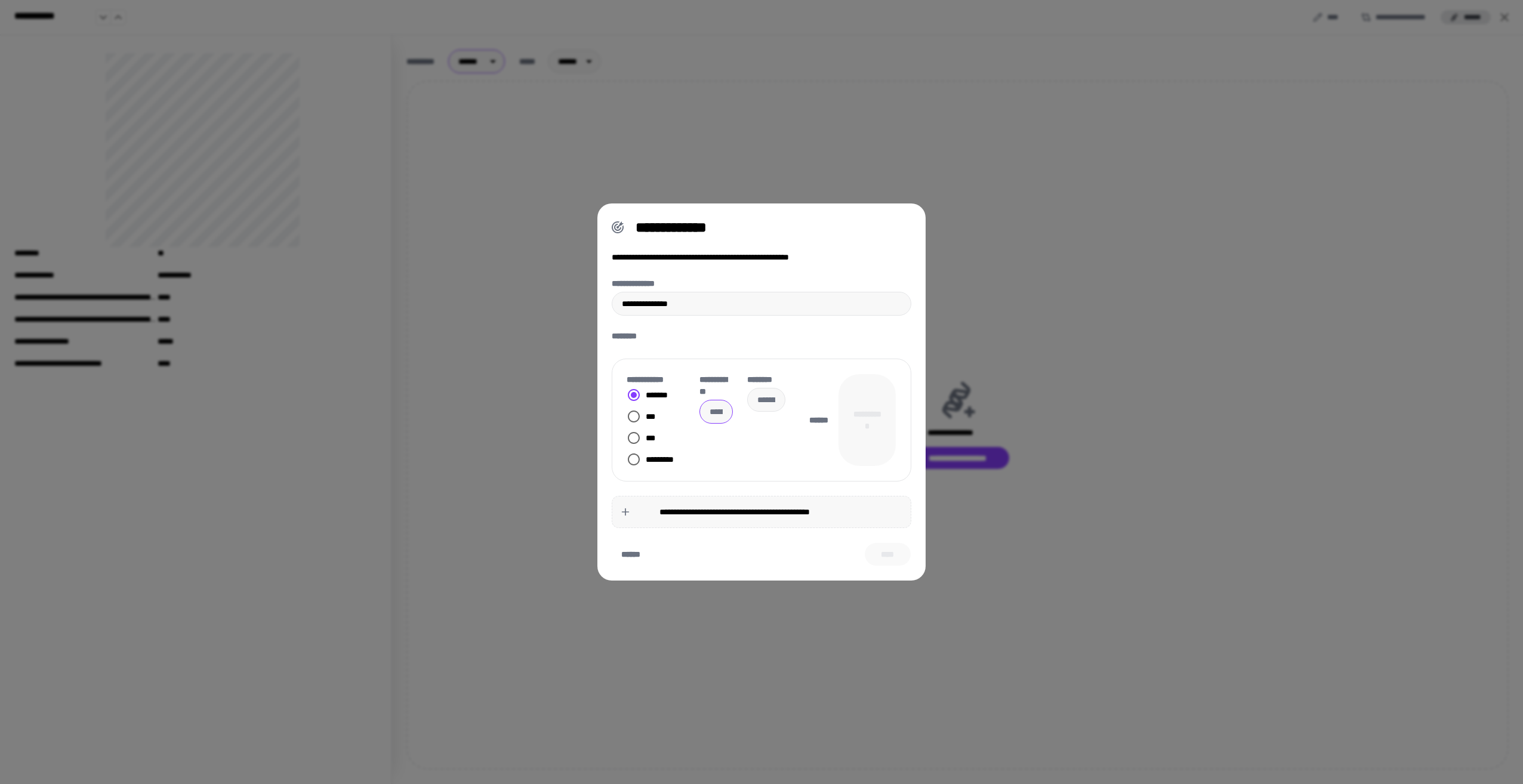 click on "**********" at bounding box center (716, 412) 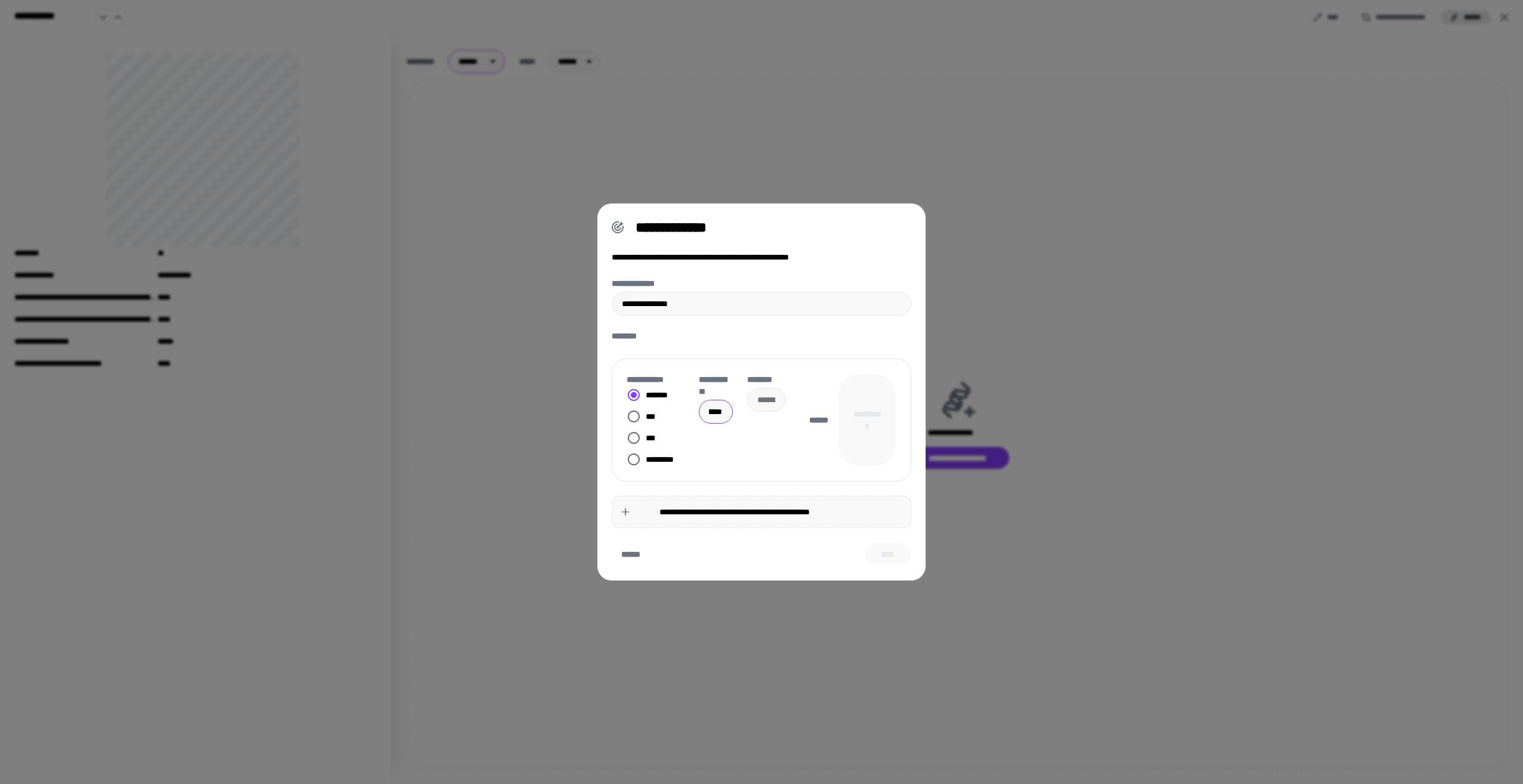 scroll, scrollTop: 0, scrollLeft: 15, axis: horizontal 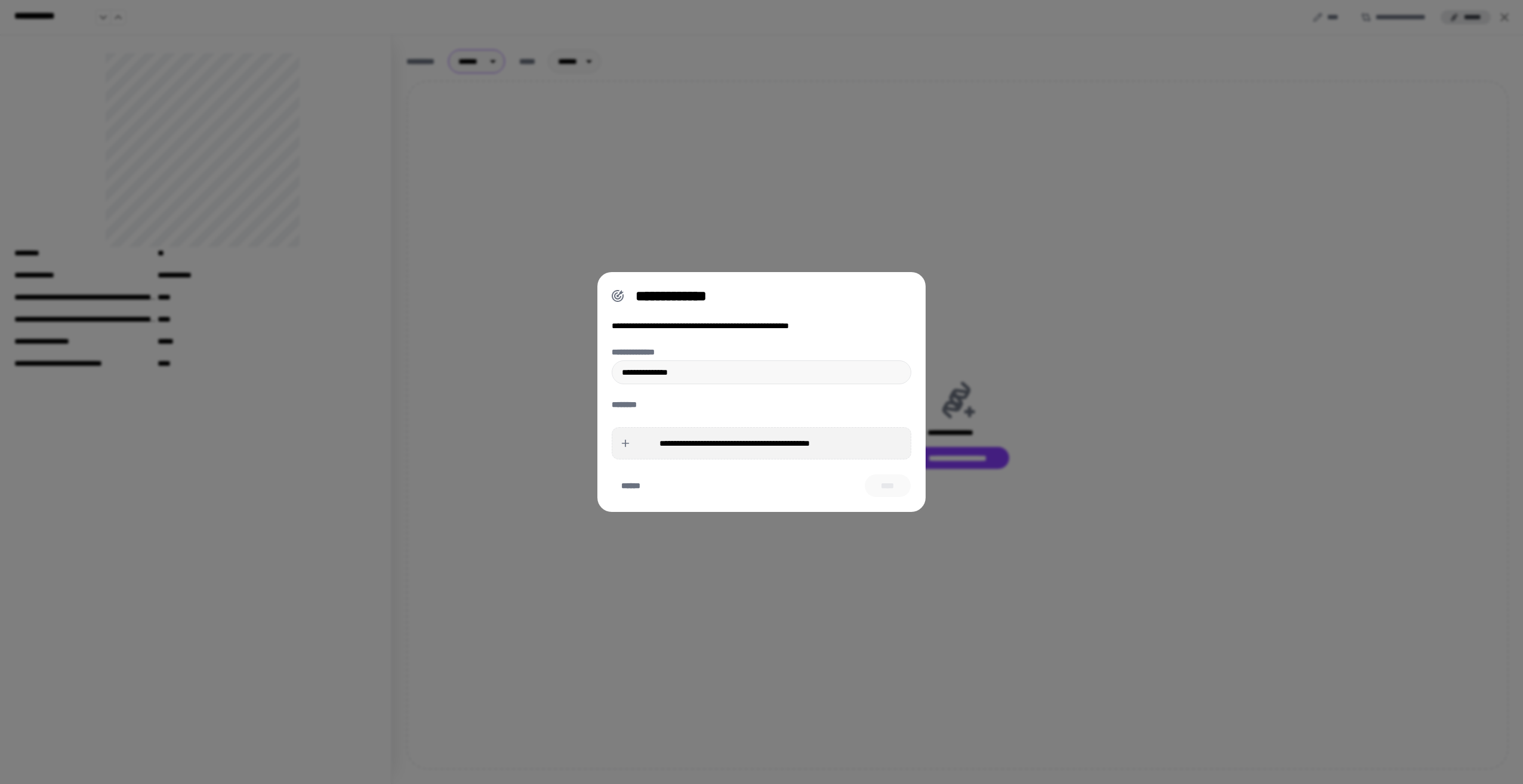 click on "**********" at bounding box center [735, 443] 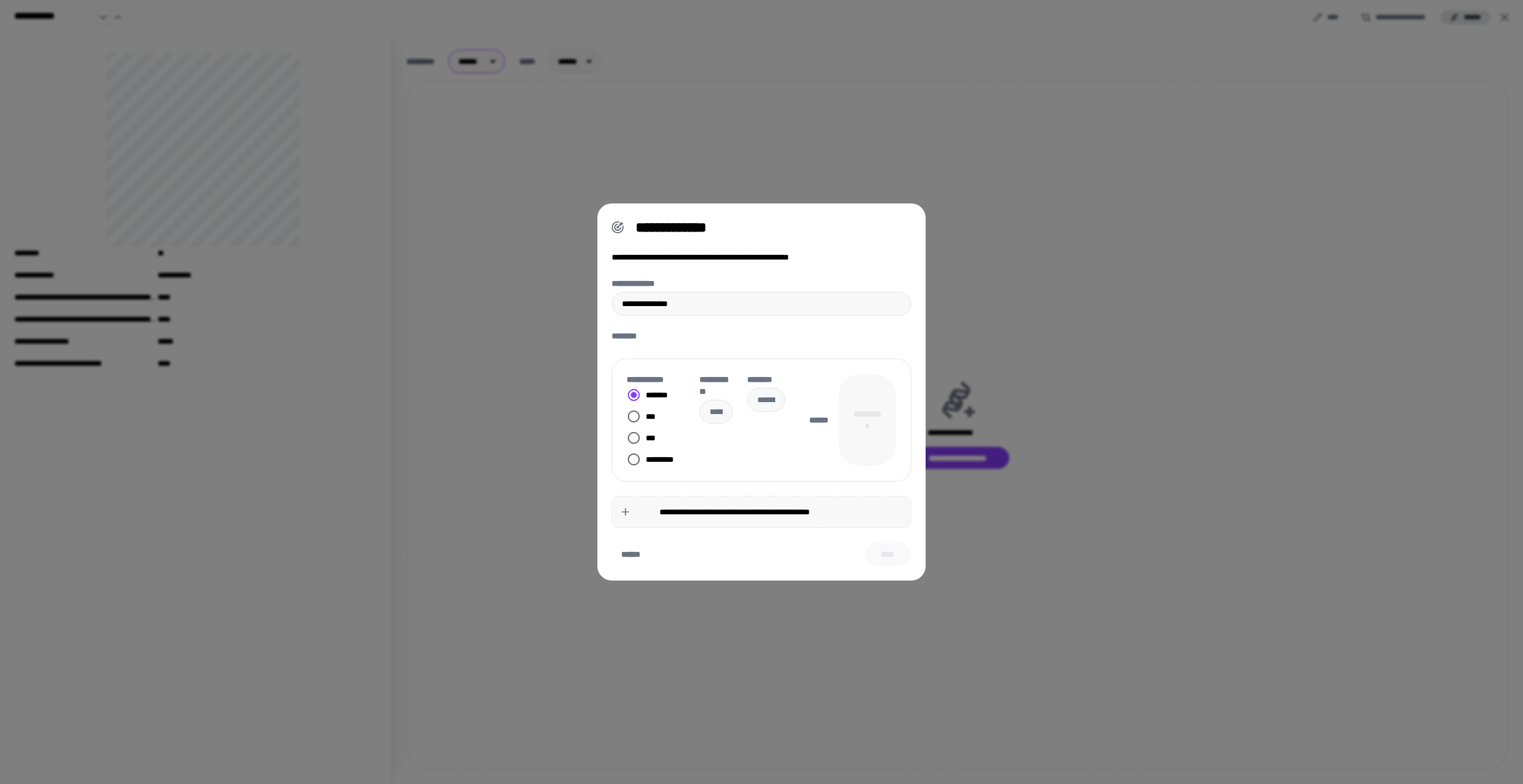 click on "**********" at bounding box center (848, 420) 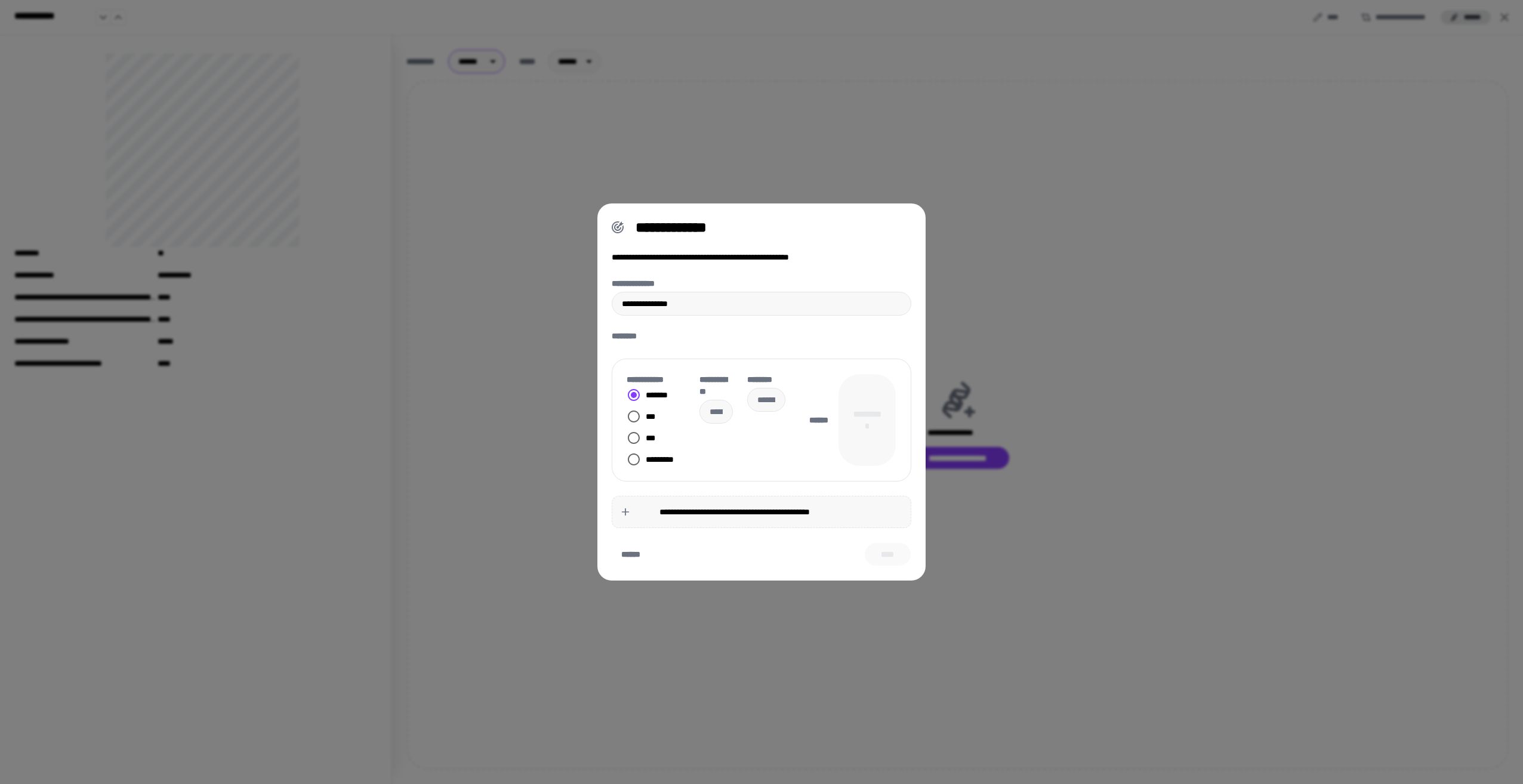 click on "******" at bounding box center (631, 554) 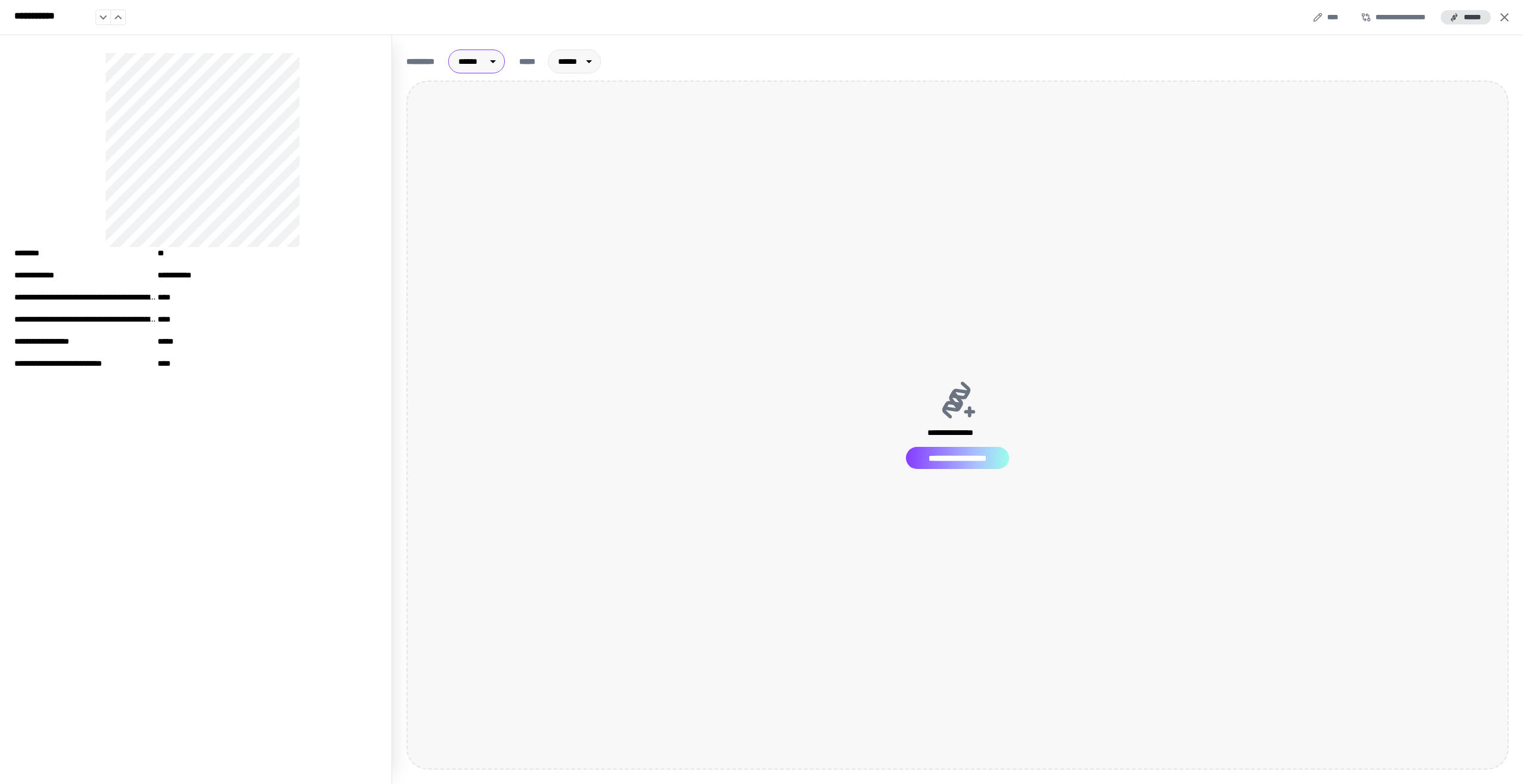 click on "**********" at bounding box center (957, 458) 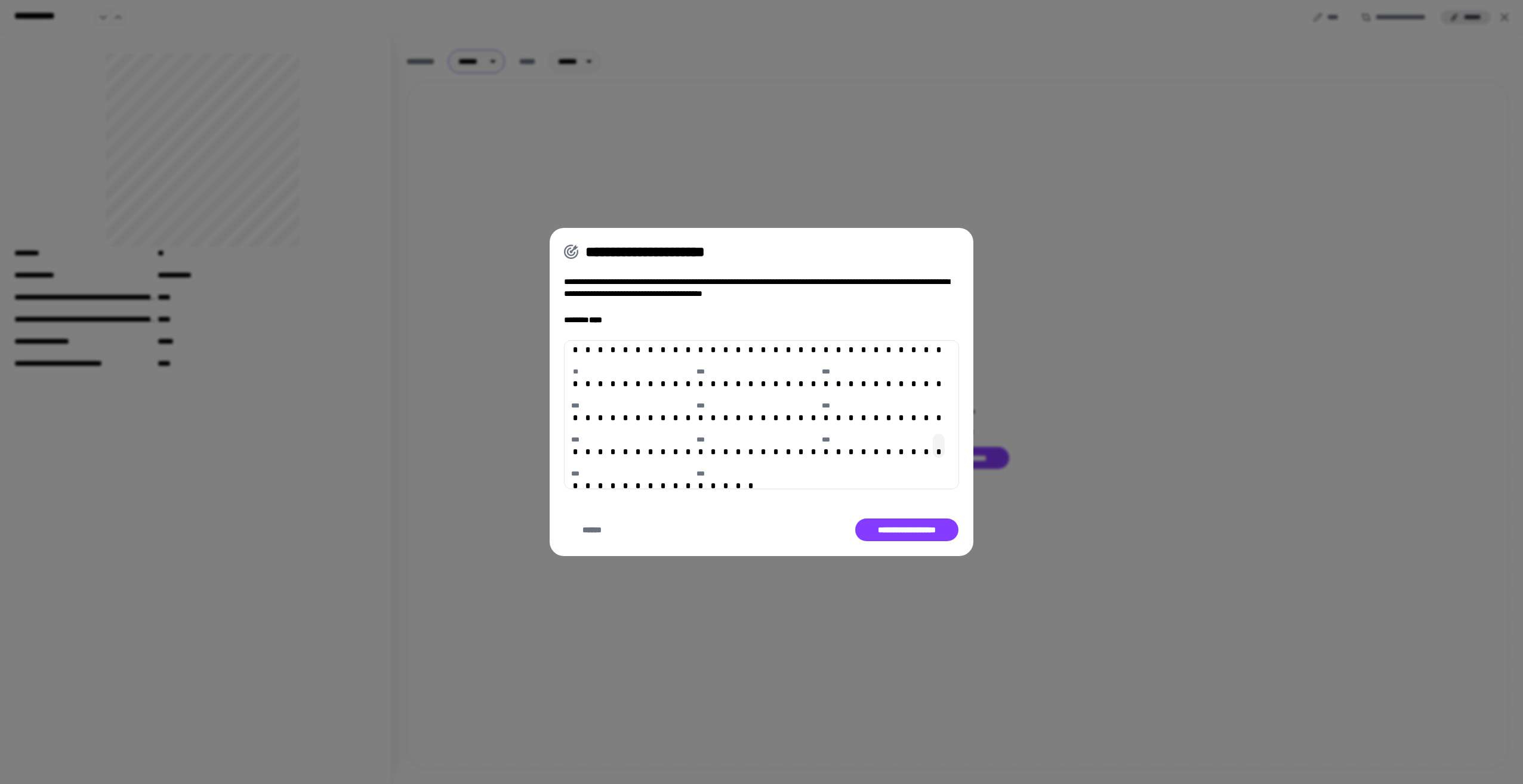 scroll, scrollTop: 84, scrollLeft: 0, axis: vertical 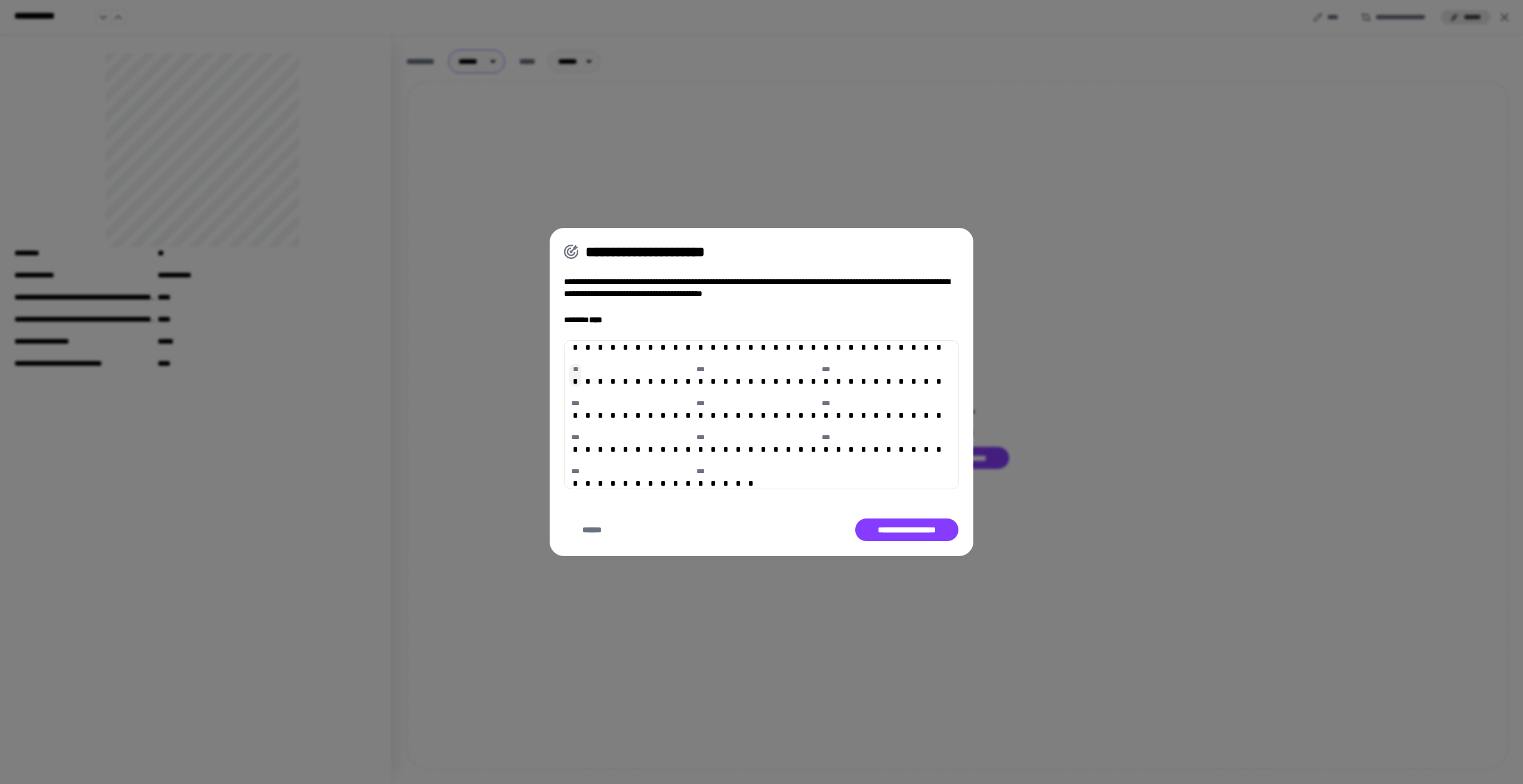 drag, startPoint x: 778, startPoint y: 489, endPoint x: 572, endPoint y: 366, distance: 239.9271 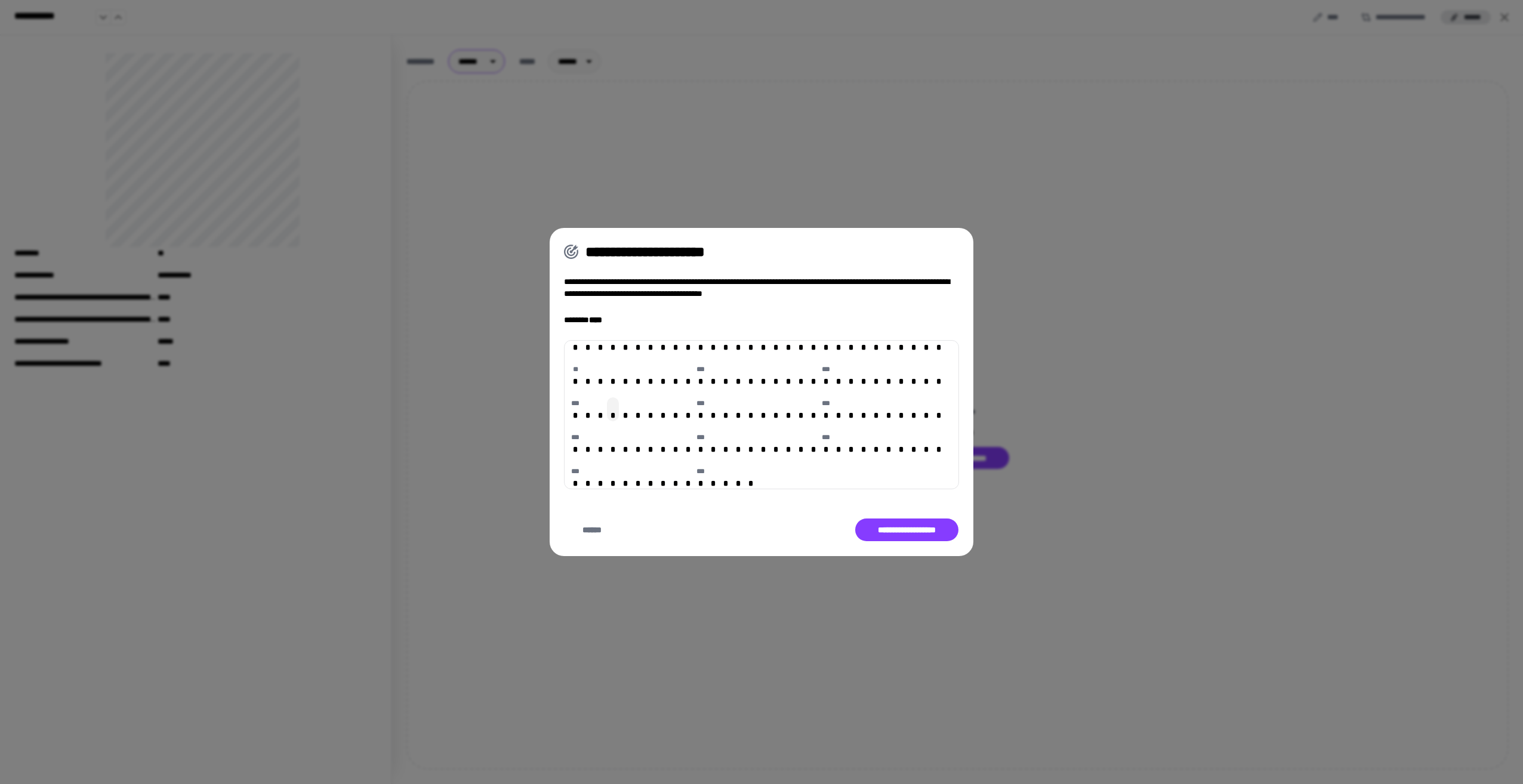 drag, startPoint x: 760, startPoint y: 479, endPoint x: 613, endPoint y: 399, distance: 167.3589 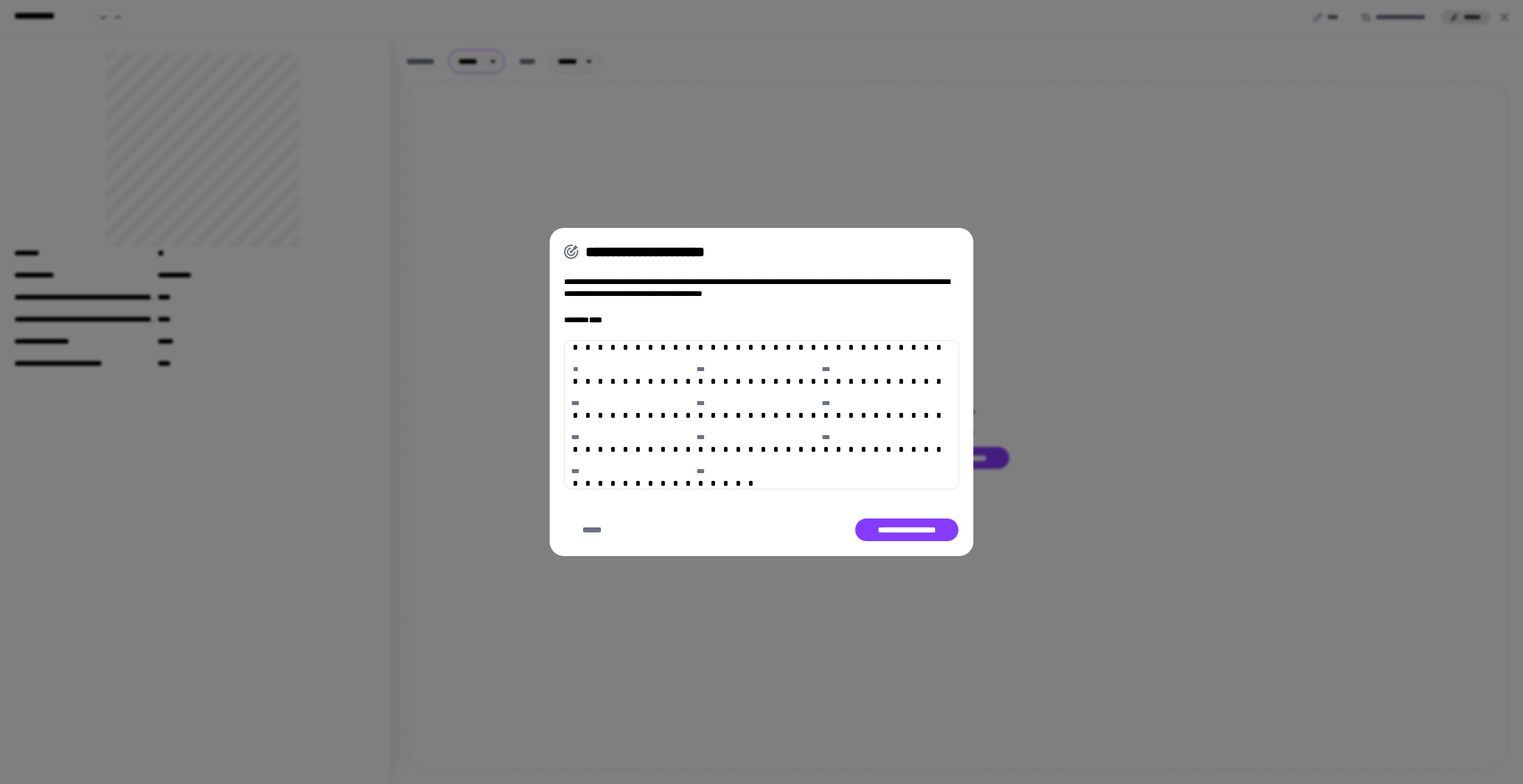 scroll, scrollTop: 0, scrollLeft: 0, axis: both 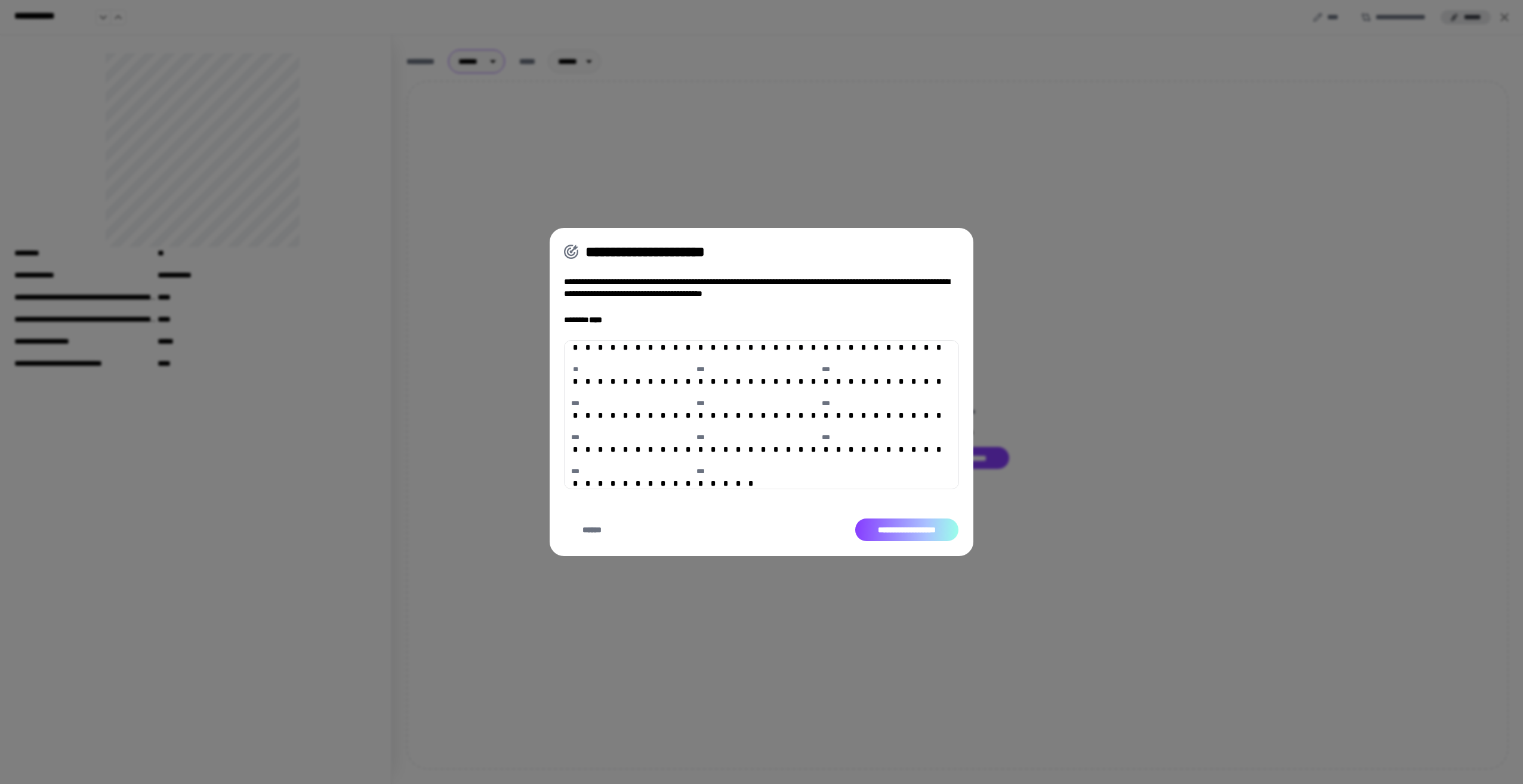 click on "**********" at bounding box center (907, 529) 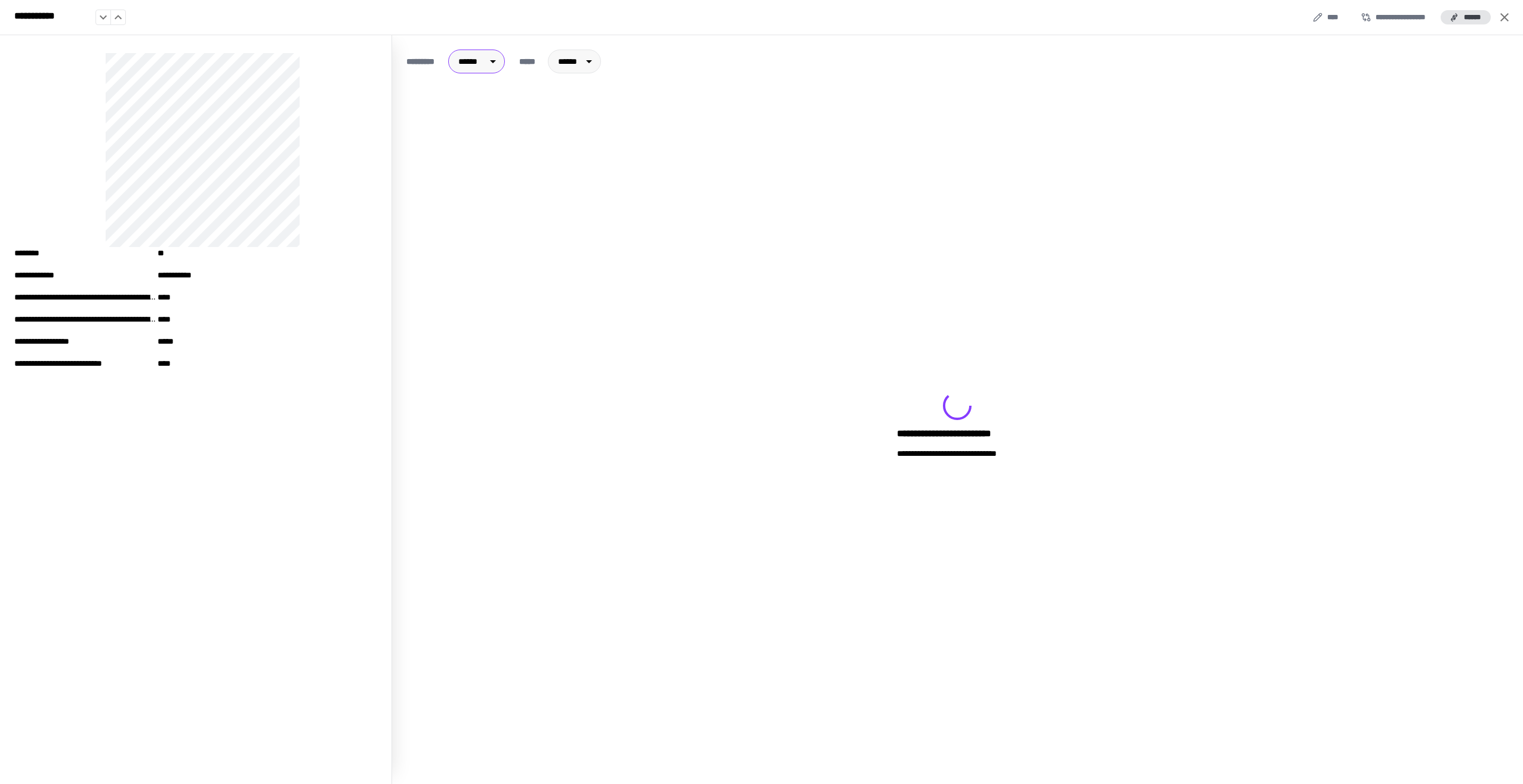 click on "**********" at bounding box center [957, 425] 